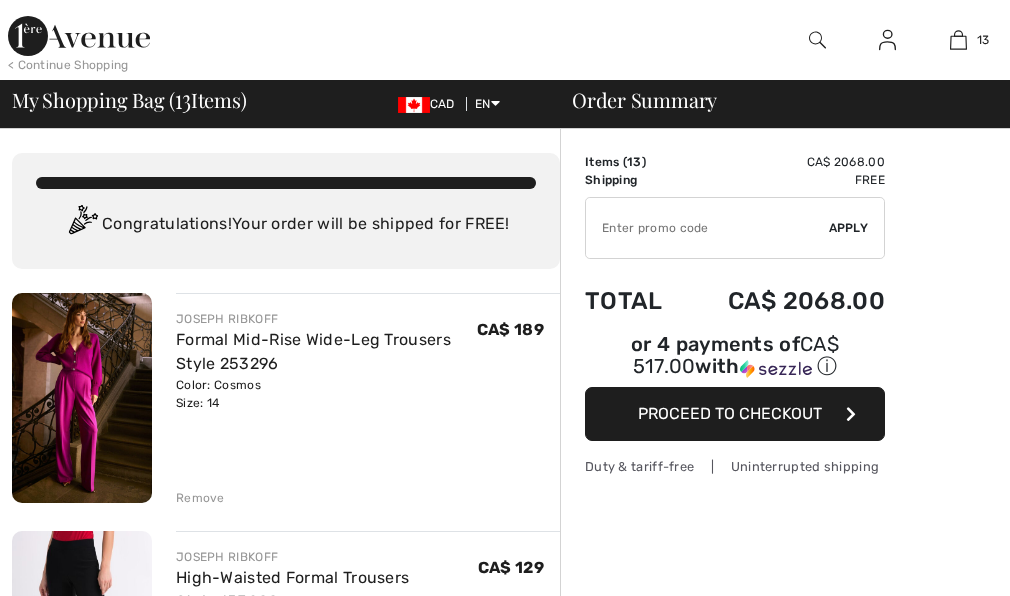 scroll, scrollTop: 0, scrollLeft: 0, axis: both 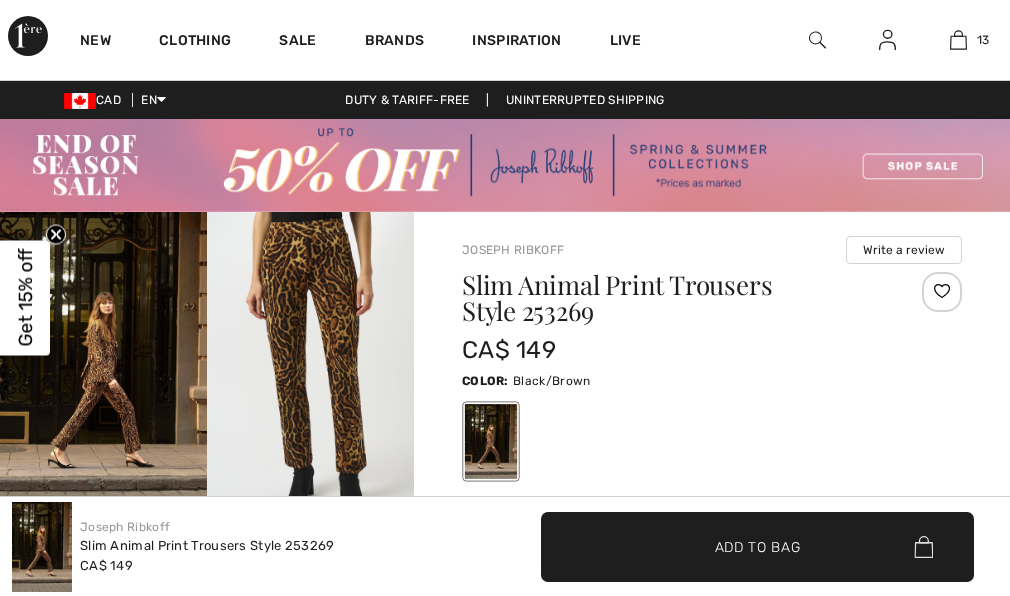 click at bounding box center [949, 1471] 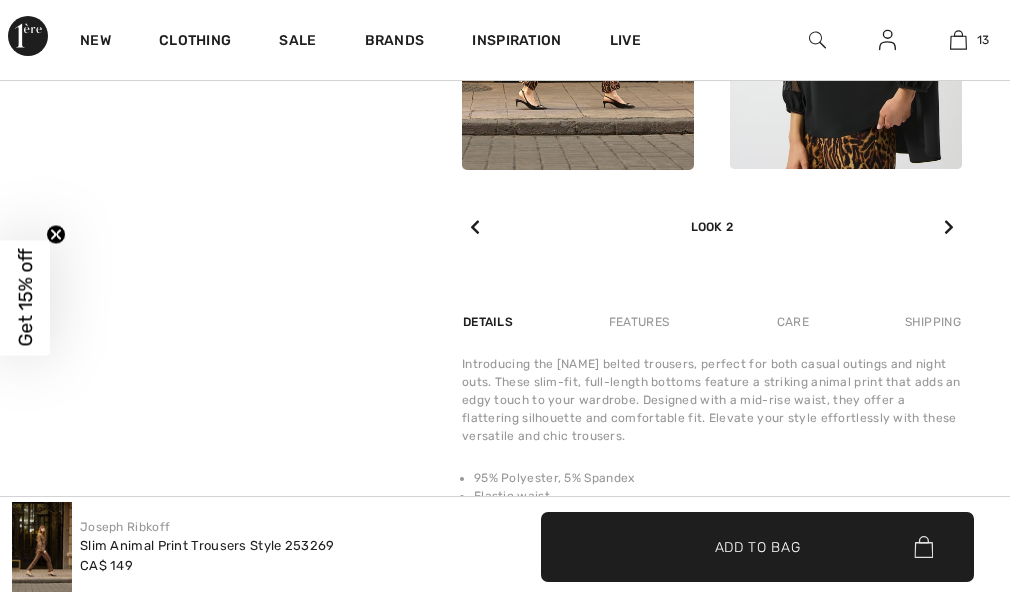scroll, scrollTop: 1243, scrollLeft: 0, axis: vertical 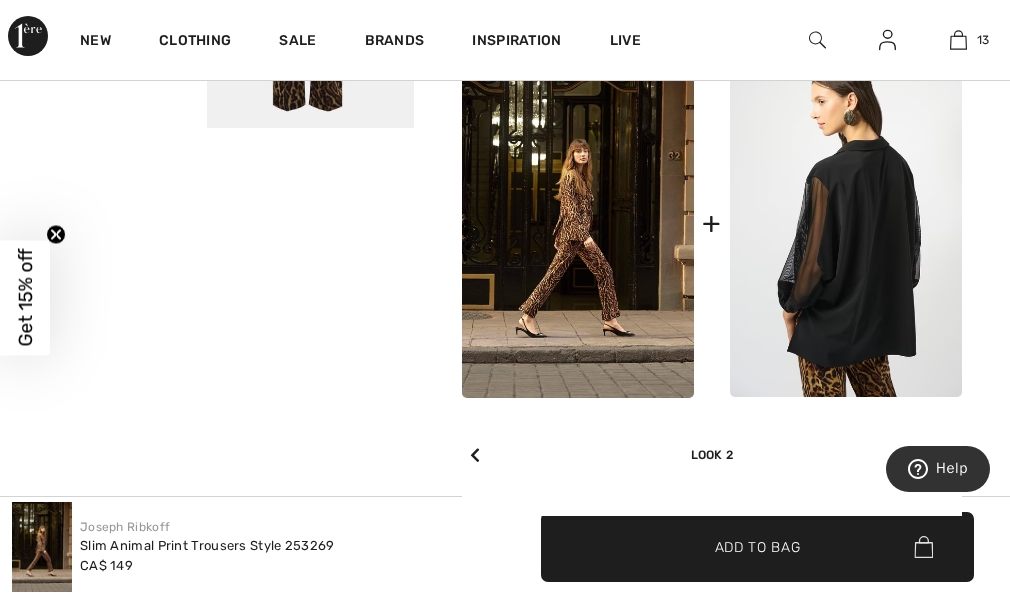 click at bounding box center (846, 223) 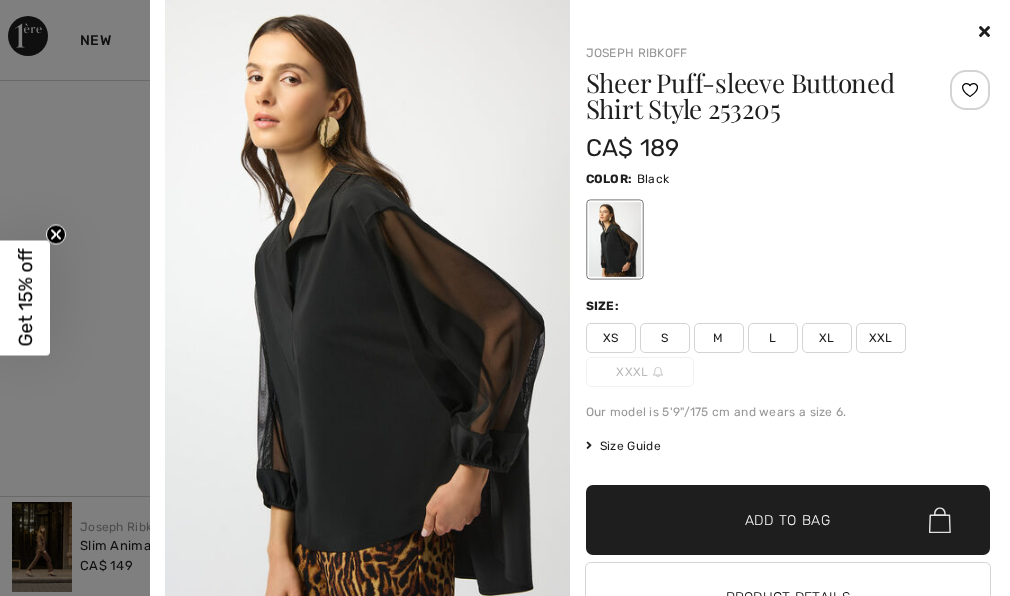 scroll, scrollTop: 901, scrollLeft: 0, axis: vertical 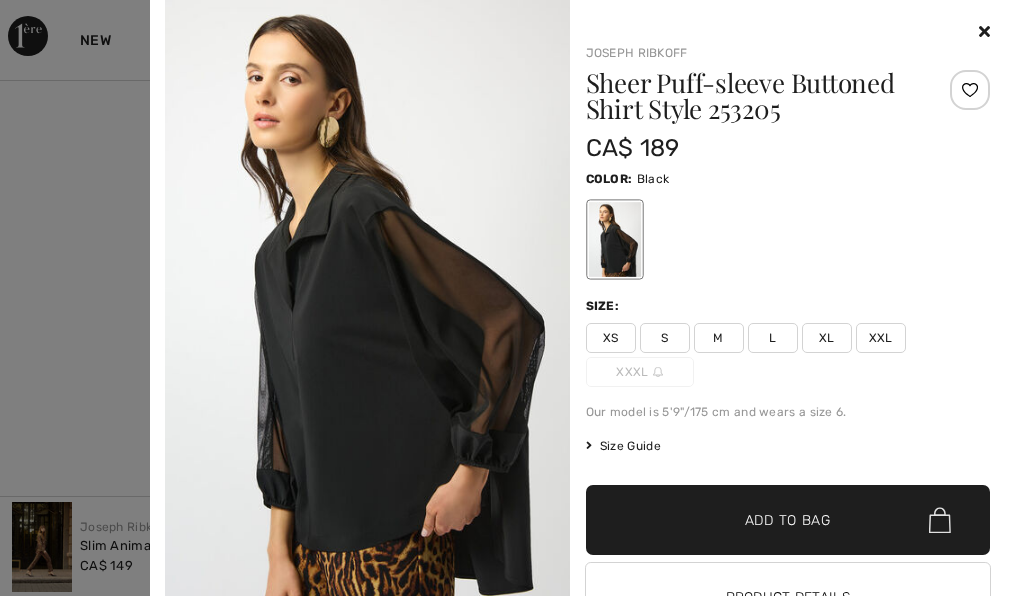 click on "L" at bounding box center [773, 338] 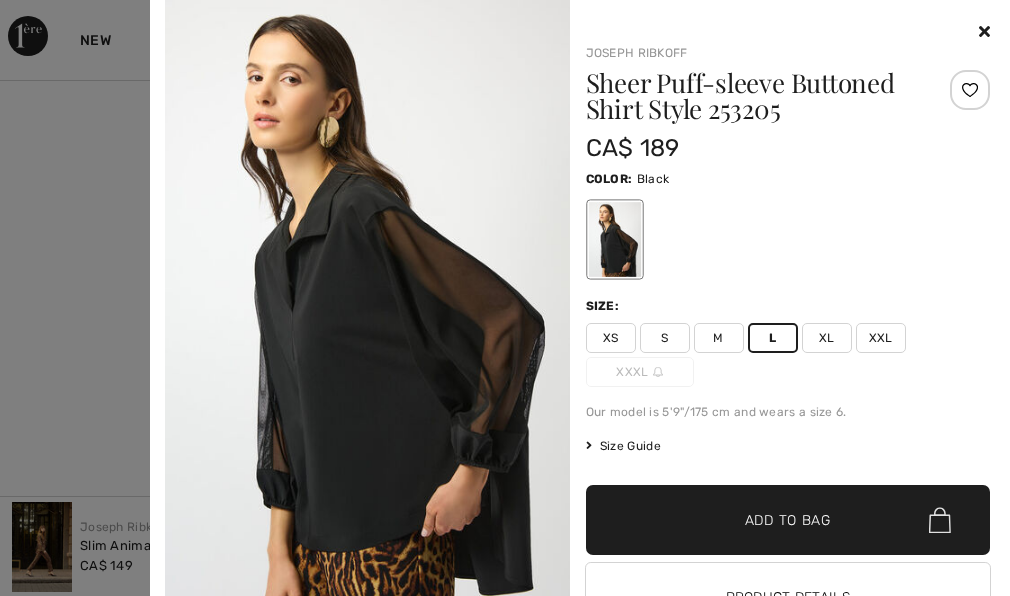 click on "Add to Bag" at bounding box center (788, 520) 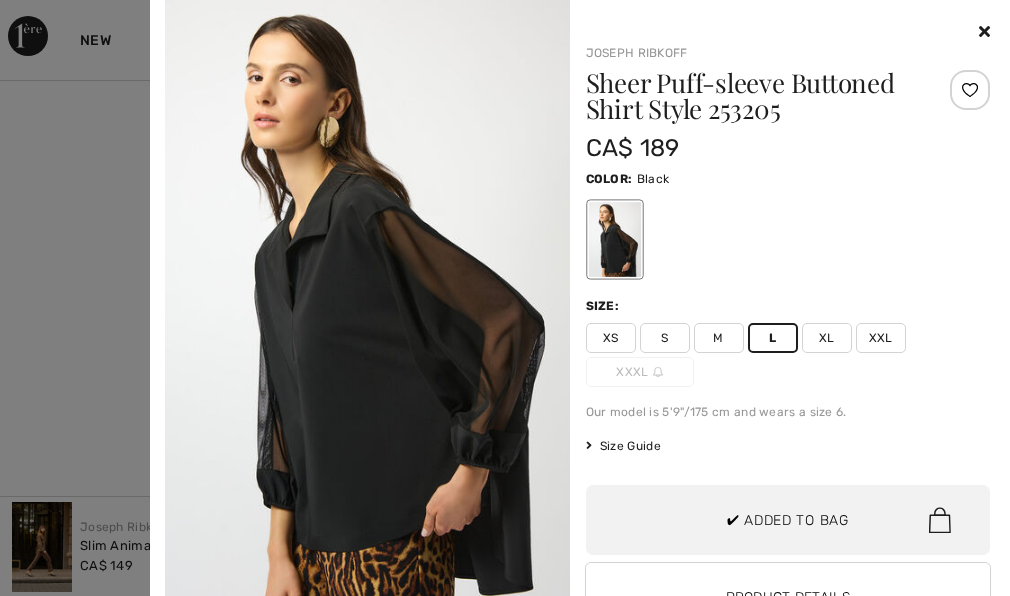 scroll, scrollTop: 1934, scrollLeft: 0, axis: vertical 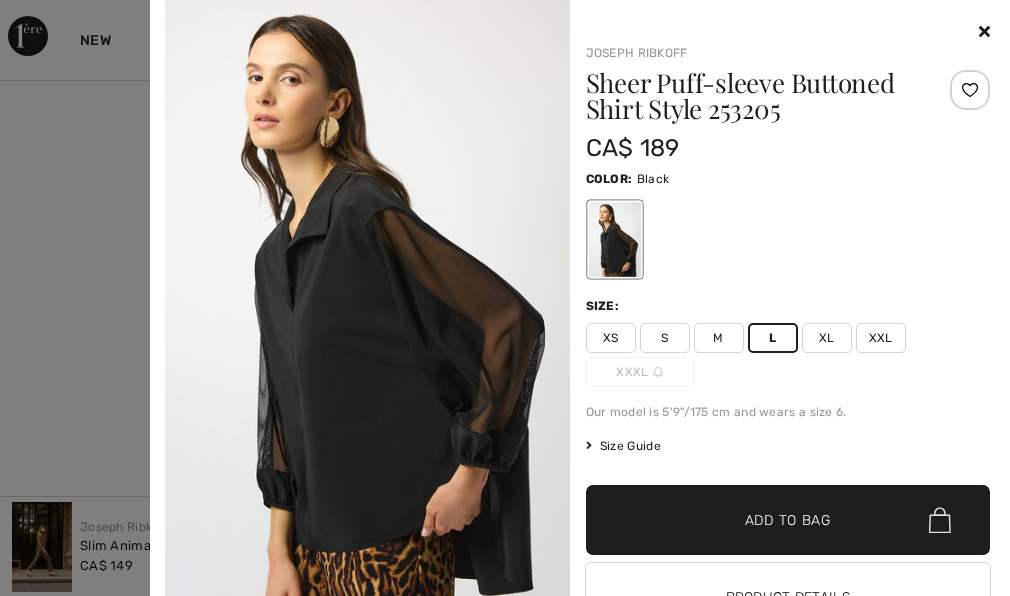 click at bounding box center [788, 32] 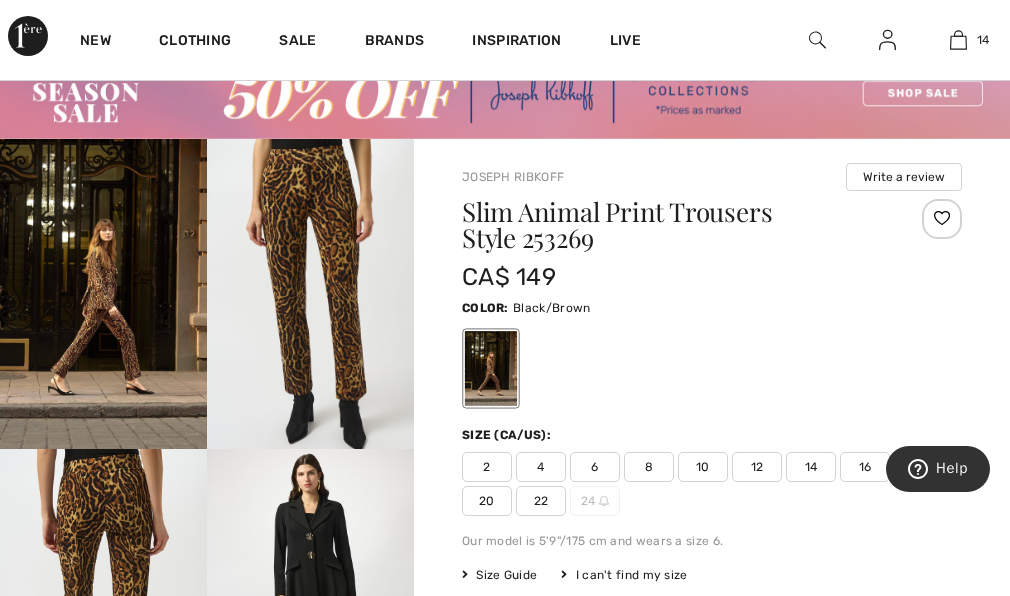 scroll, scrollTop: 43, scrollLeft: 0, axis: vertical 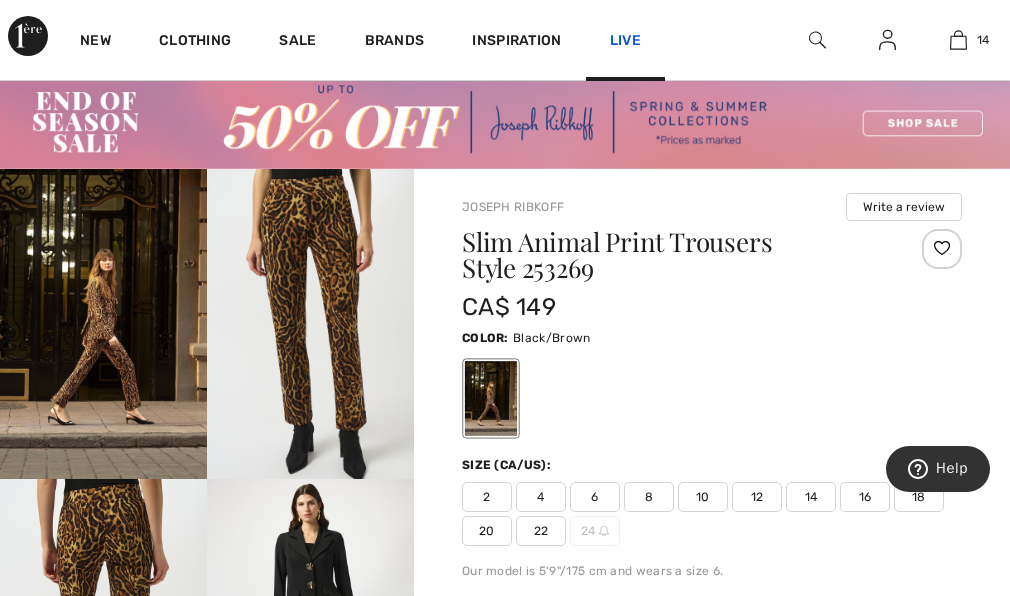 click on "Live" at bounding box center [625, 40] 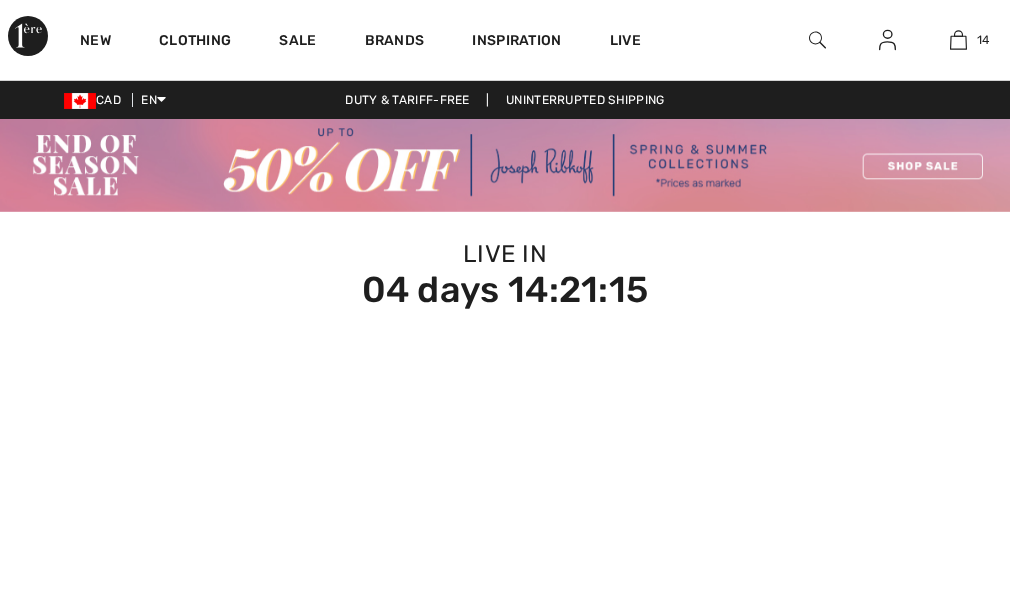 scroll, scrollTop: 0, scrollLeft: 0, axis: both 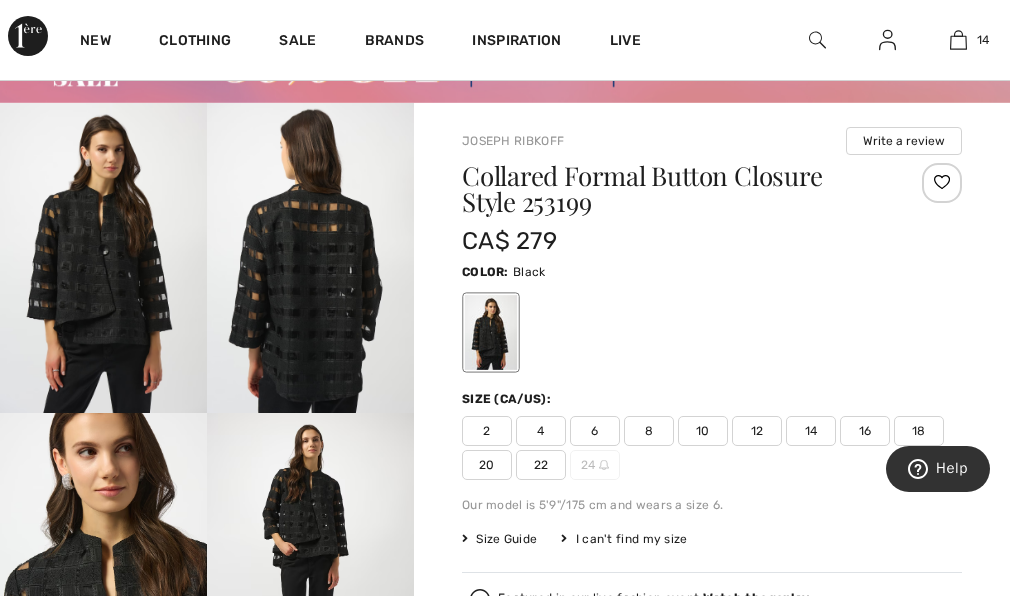 click on "14" at bounding box center [811, 431] 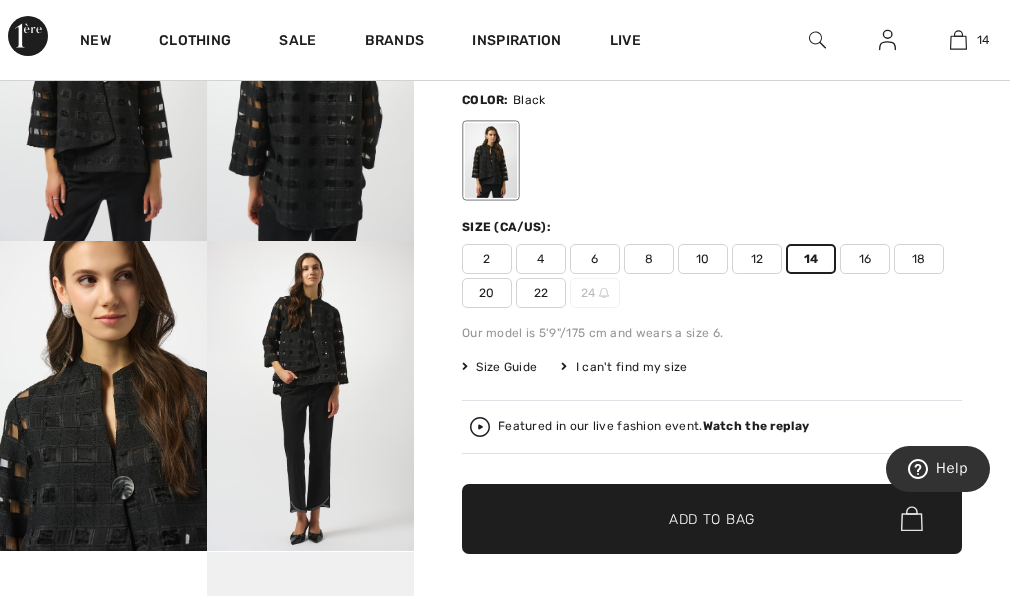 scroll, scrollTop: 298, scrollLeft: 0, axis: vertical 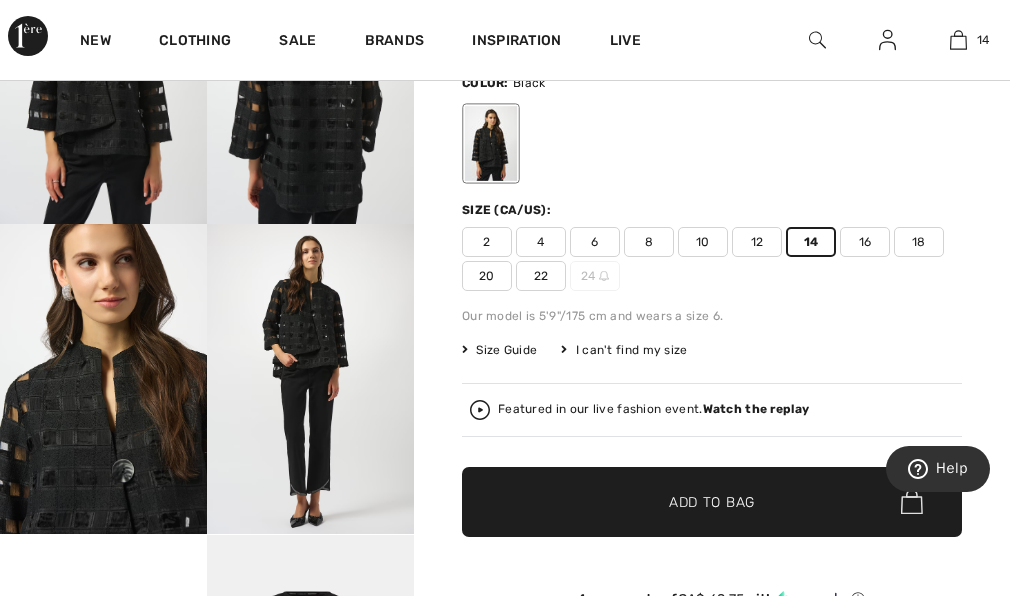 click on "Add to Bag" at bounding box center [712, 501] 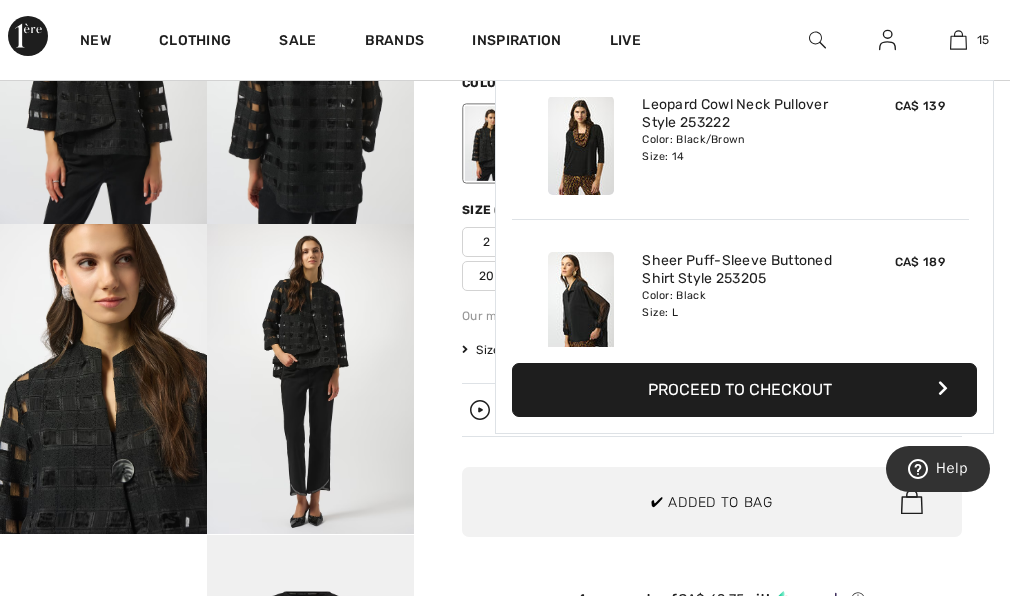 scroll, scrollTop: 2090, scrollLeft: 0, axis: vertical 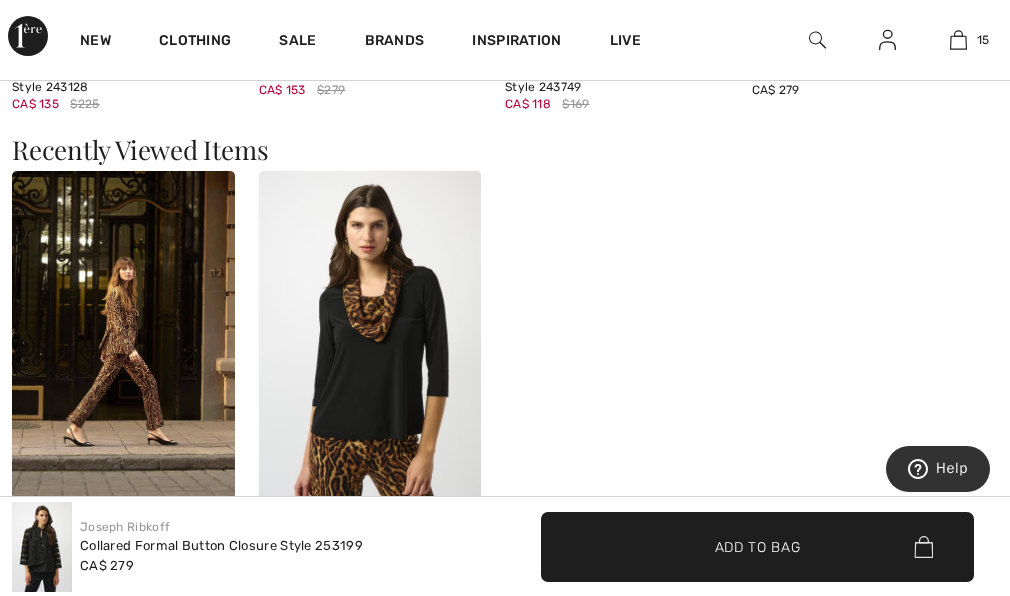 click at bounding box center [123, 338] 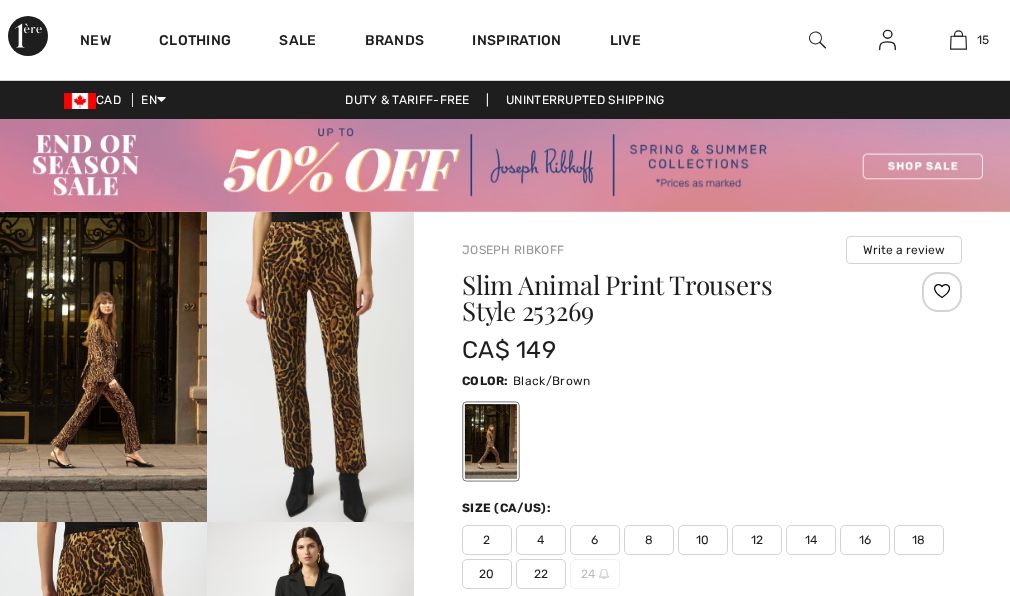 scroll, scrollTop: 0, scrollLeft: 0, axis: both 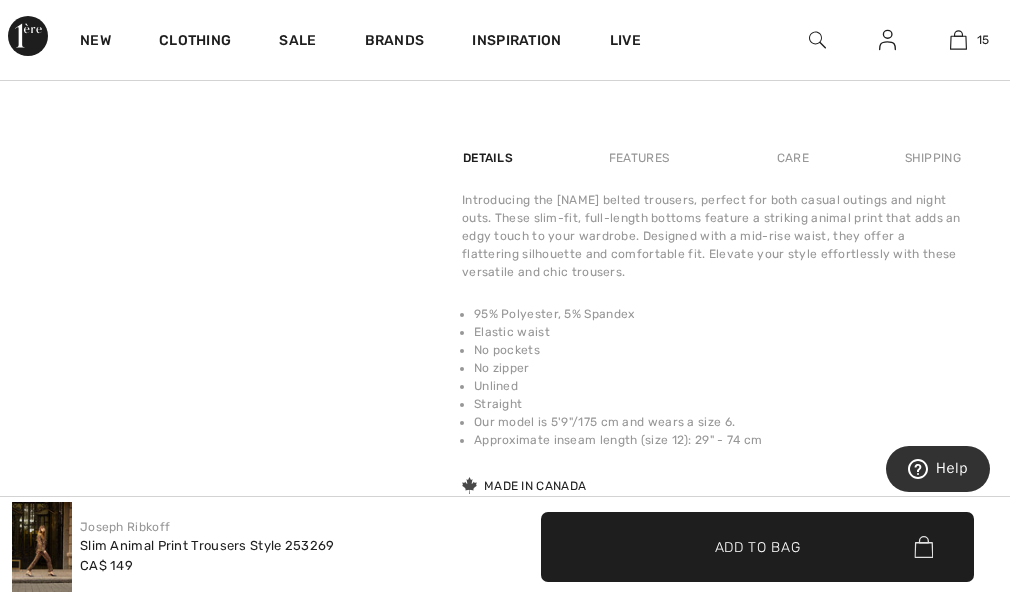 click at bounding box center (42, 547) 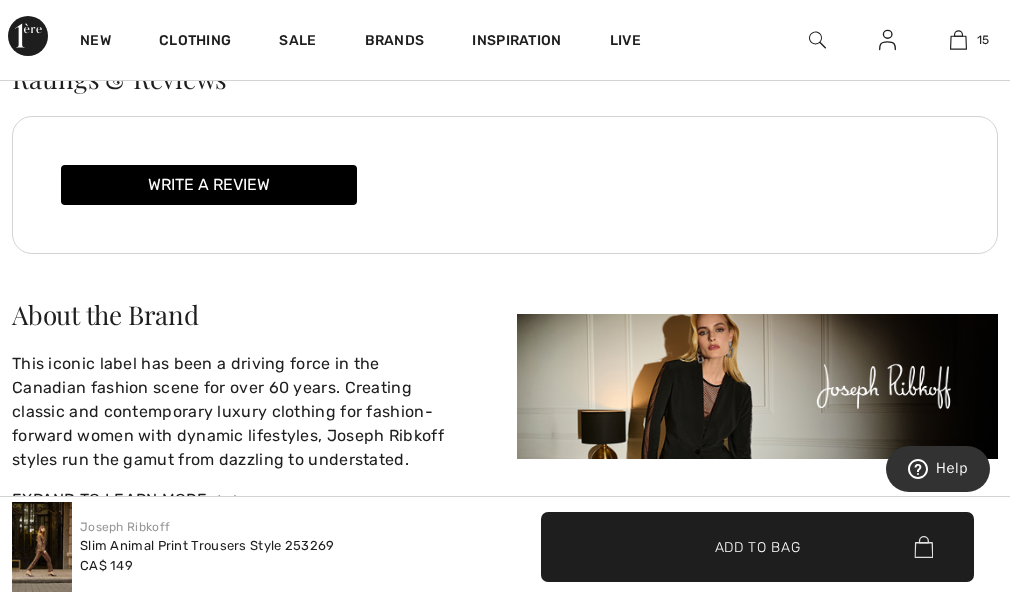scroll, scrollTop: 3415, scrollLeft: 0, axis: vertical 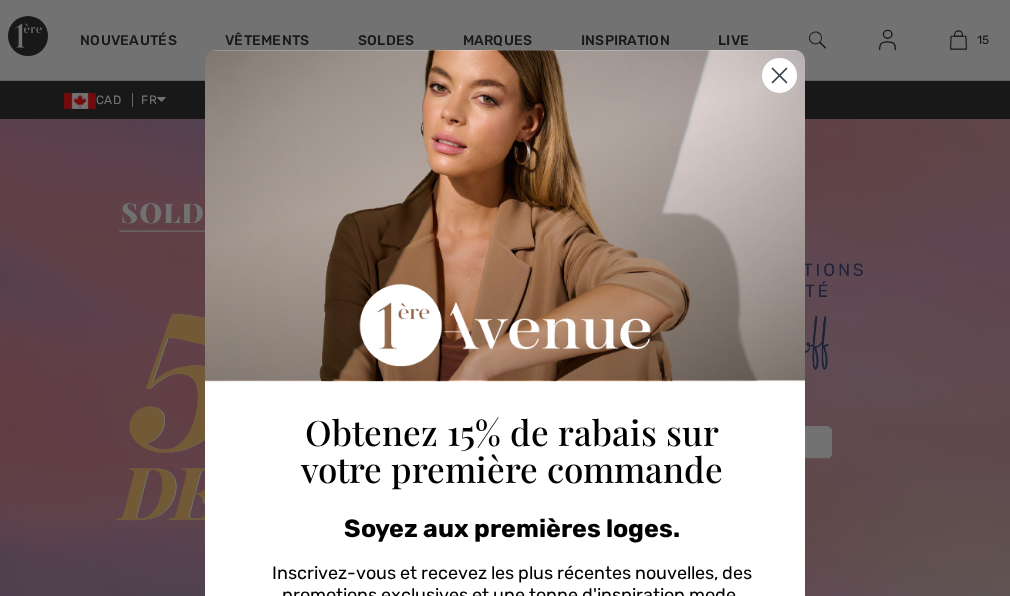 click at bounding box center [511, 657] 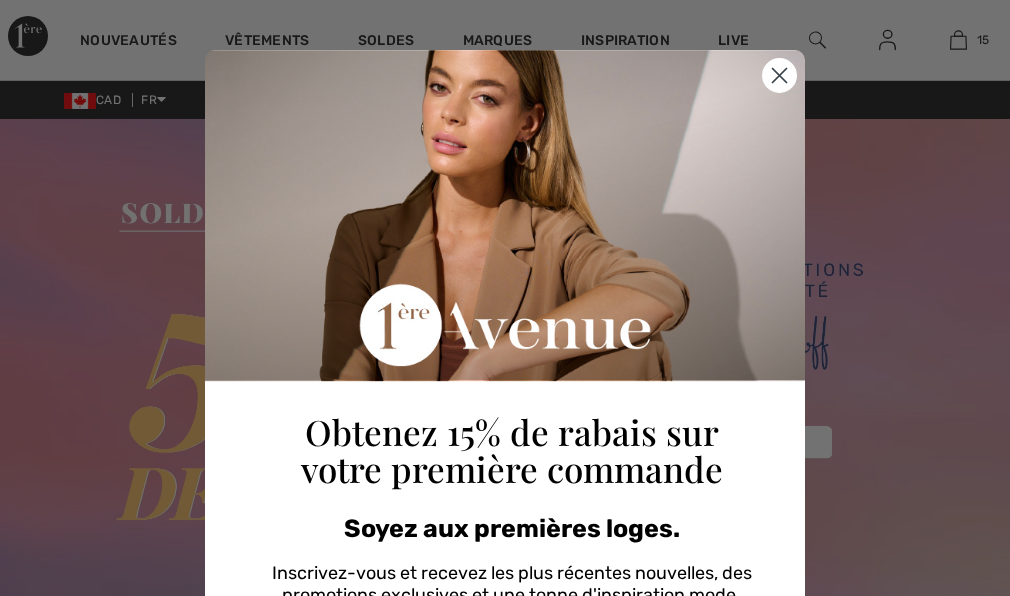 scroll, scrollTop: 340, scrollLeft: 0, axis: vertical 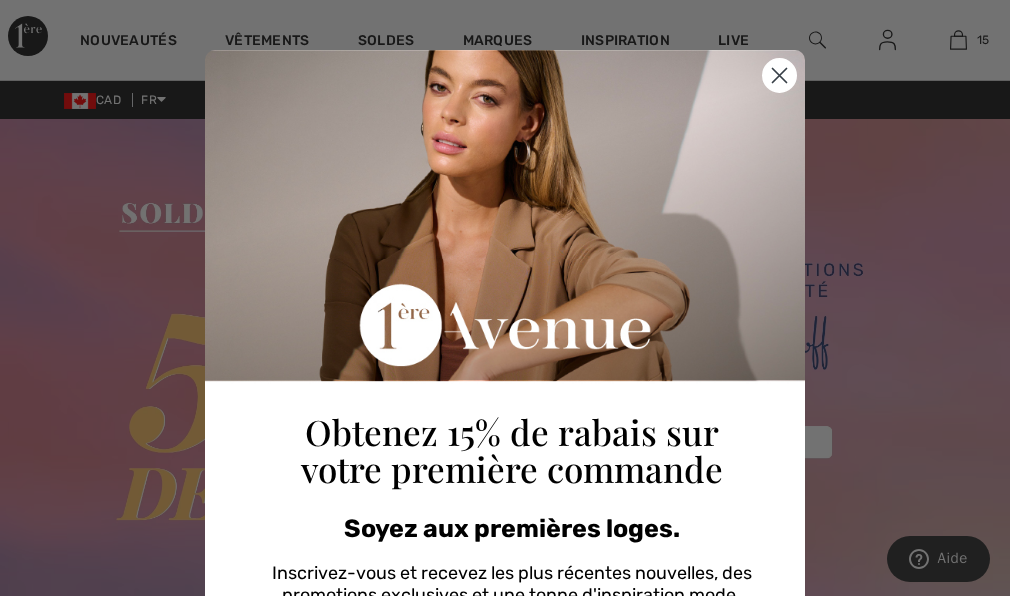 click 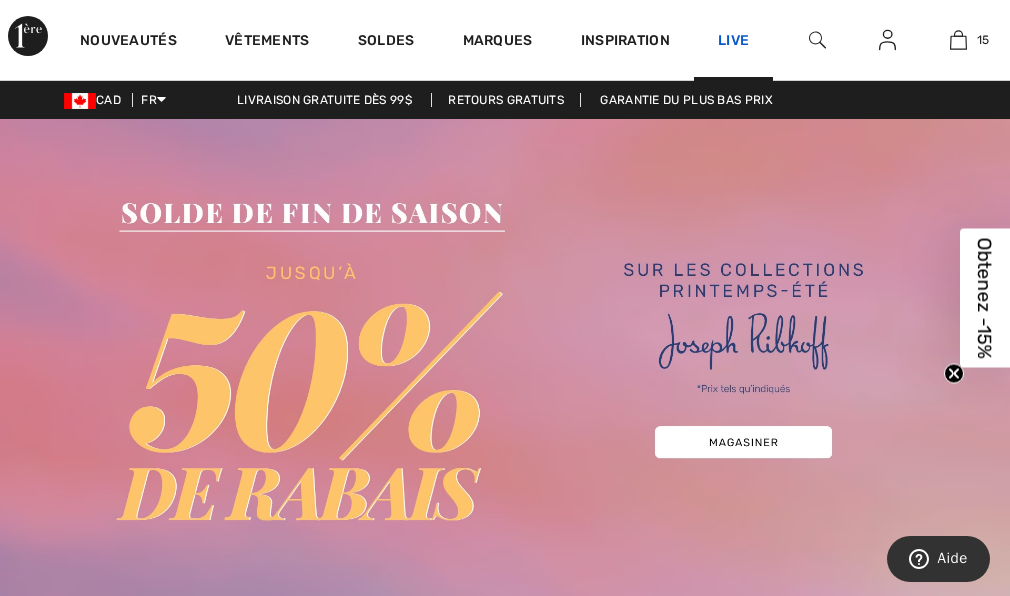 click on "Live" at bounding box center (733, 40) 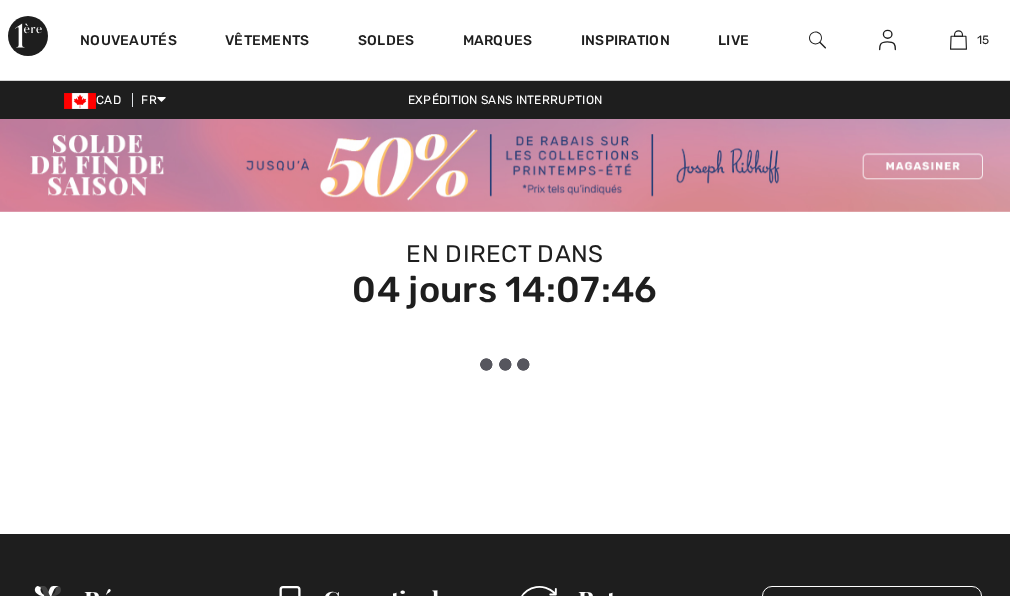 scroll, scrollTop: 0, scrollLeft: 0, axis: both 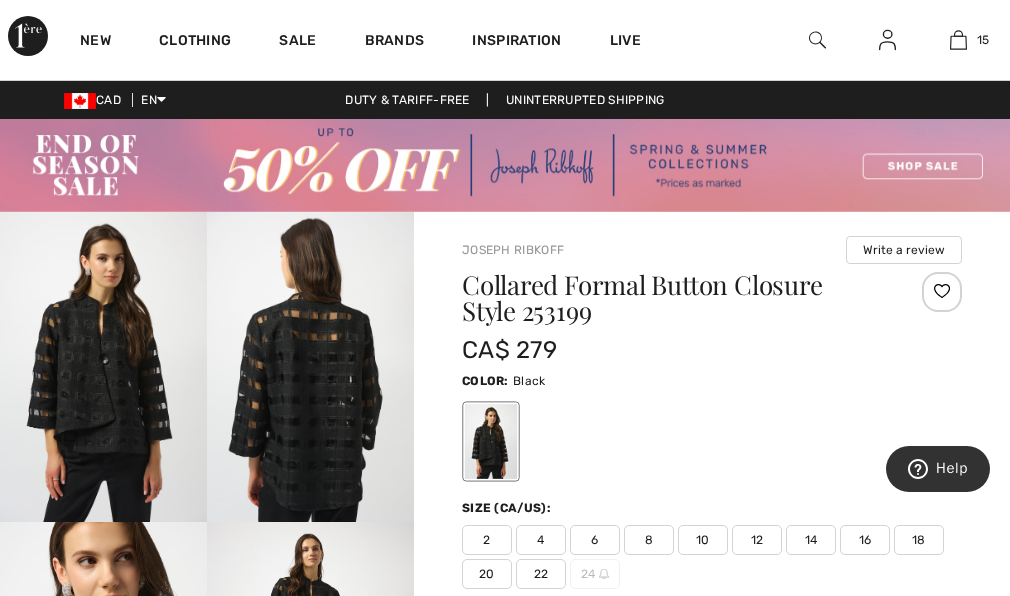click on "14" at bounding box center (811, 540) 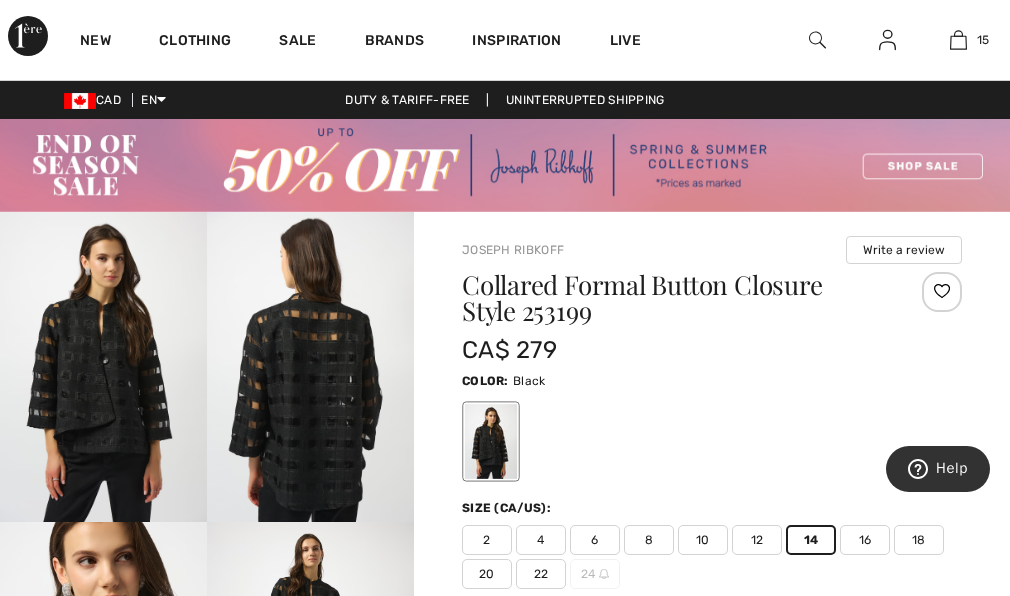 click on "14" at bounding box center (811, 540) 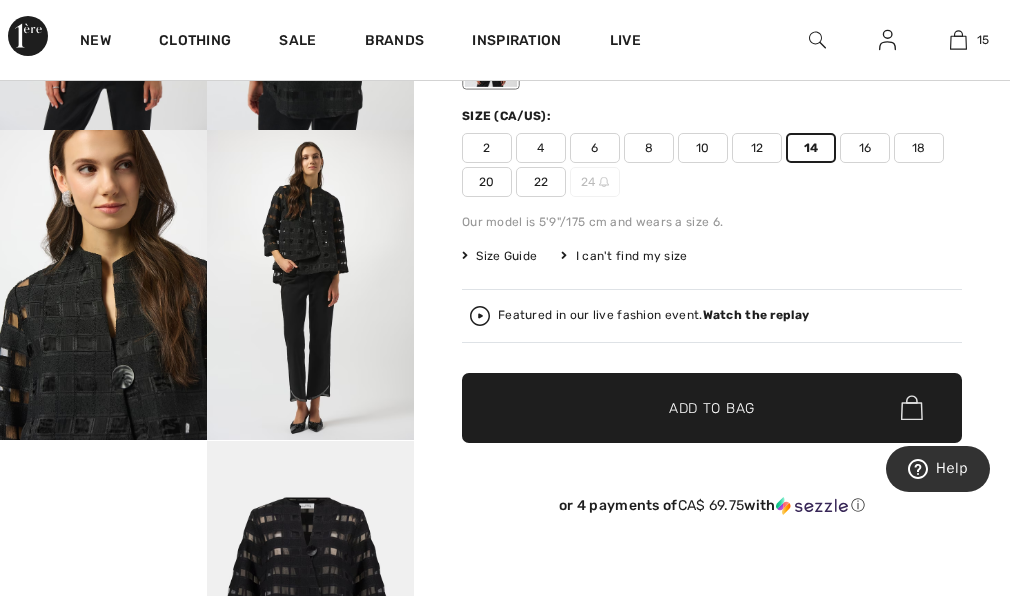 scroll, scrollTop: 395, scrollLeft: 0, axis: vertical 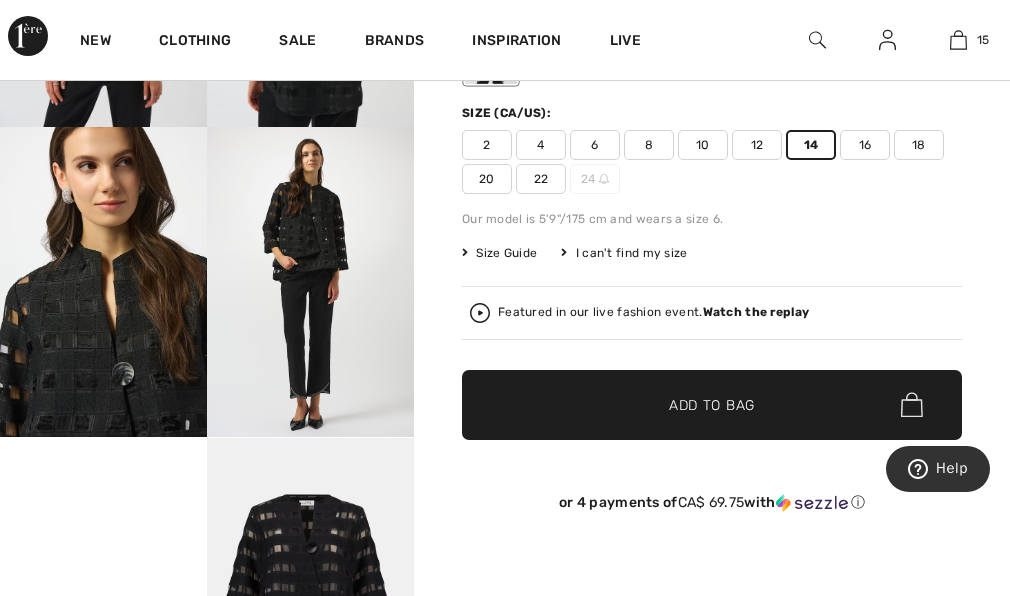 click on "Add to Bag" at bounding box center (712, 404) 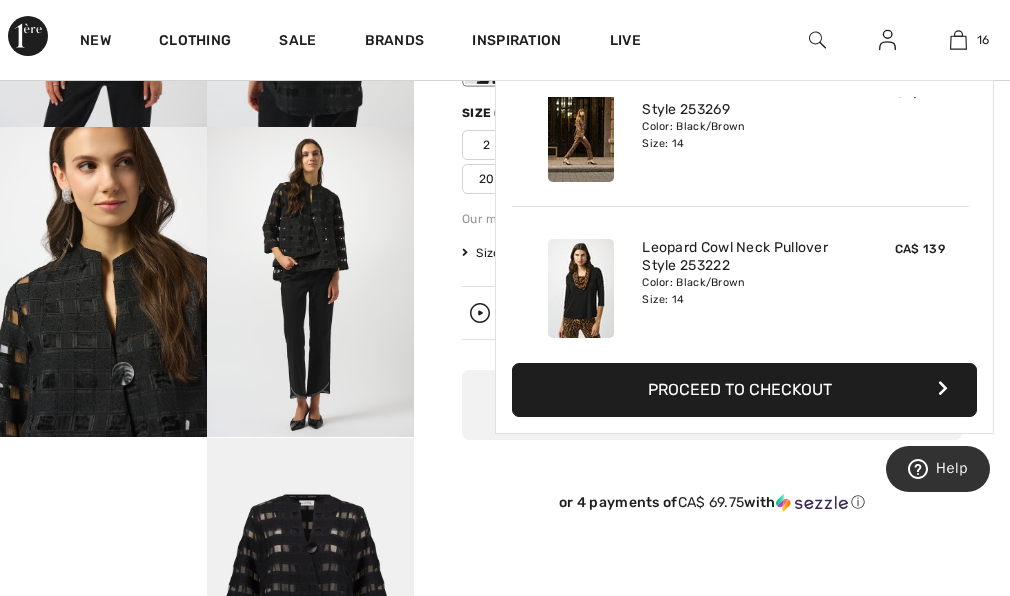 scroll, scrollTop: 0, scrollLeft: 0, axis: both 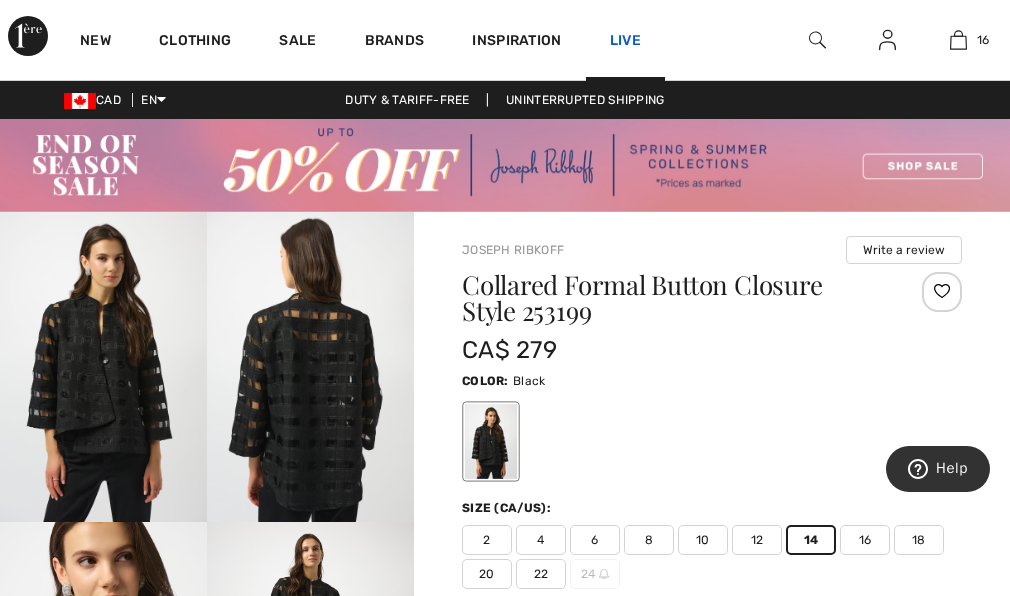 click on "Live" at bounding box center (625, 40) 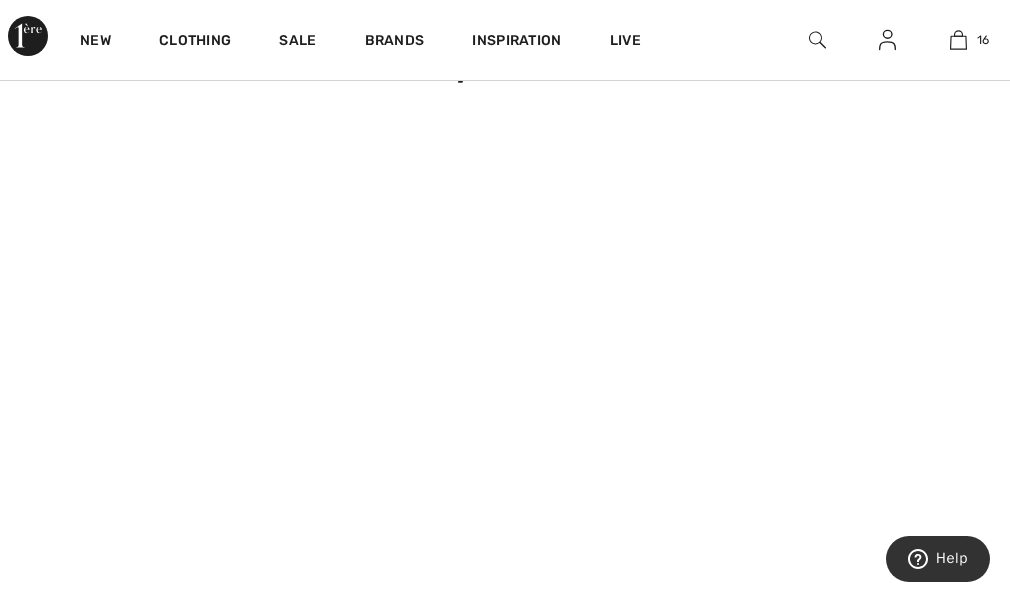 scroll, scrollTop: 345, scrollLeft: 0, axis: vertical 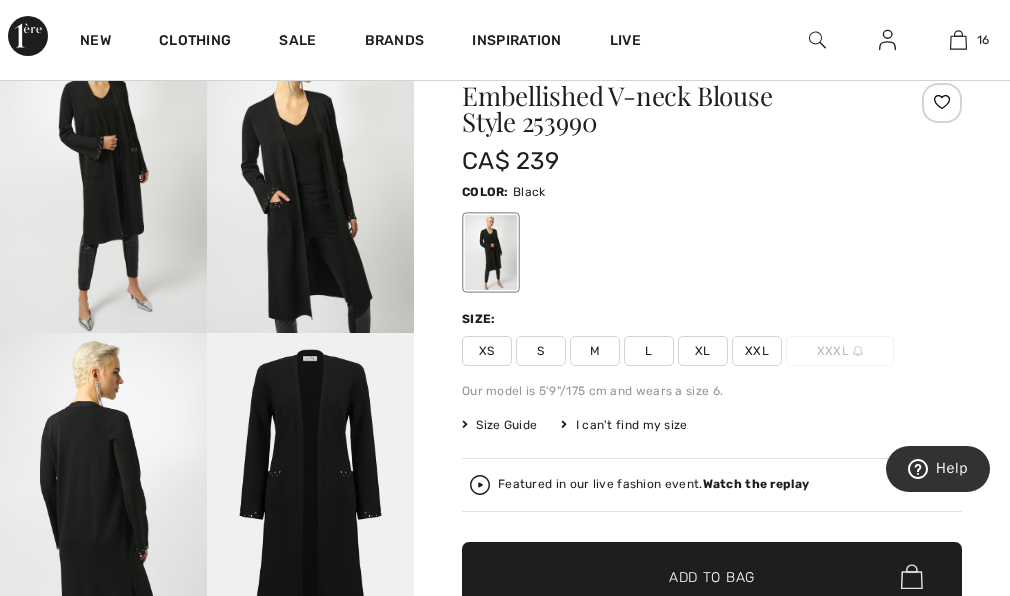 click on "L" at bounding box center [649, 351] 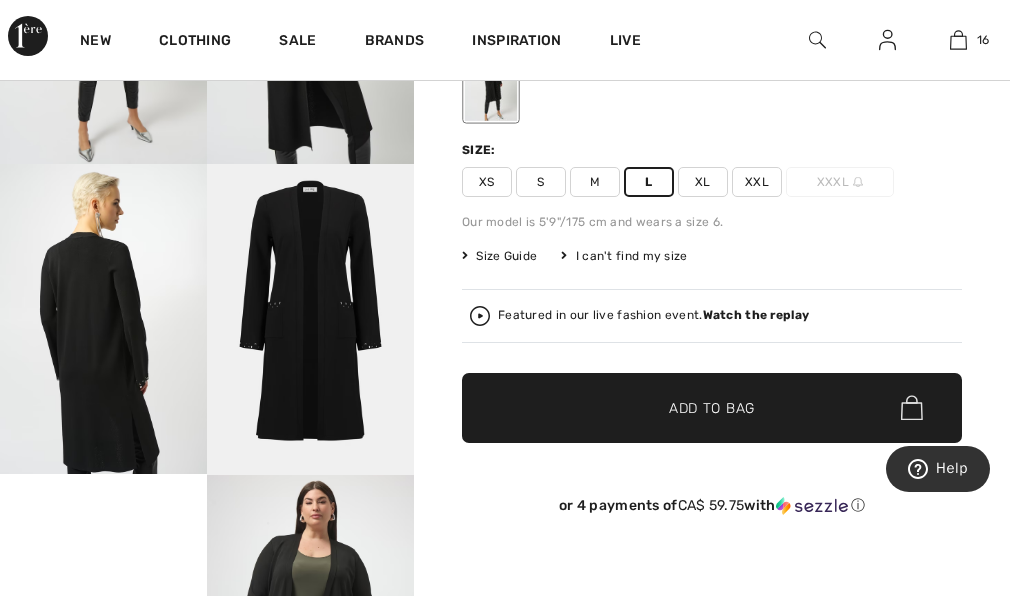 scroll, scrollTop: 359, scrollLeft: 0, axis: vertical 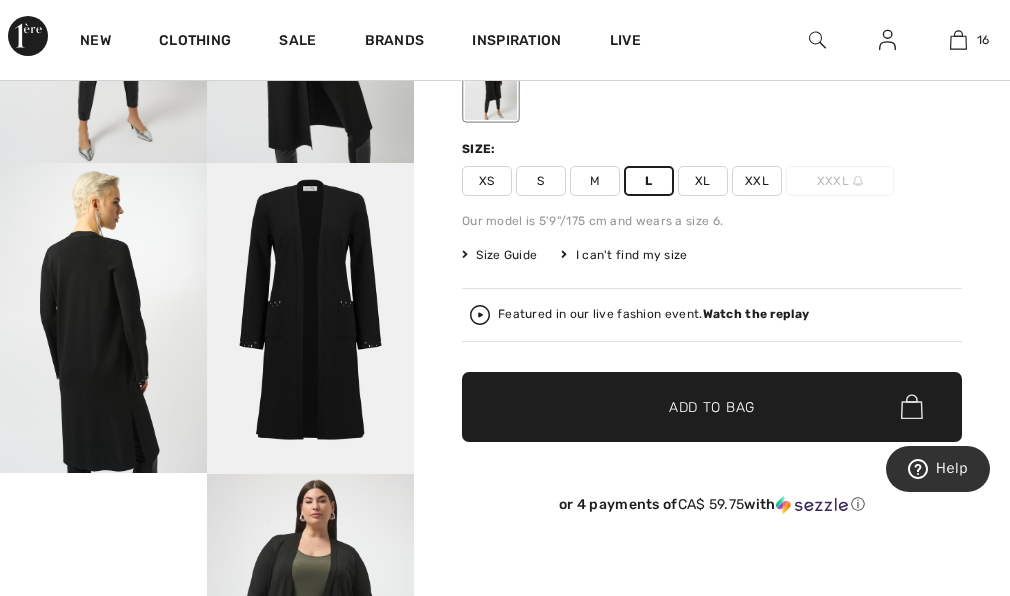 click on "Add to Bag" at bounding box center (712, 406) 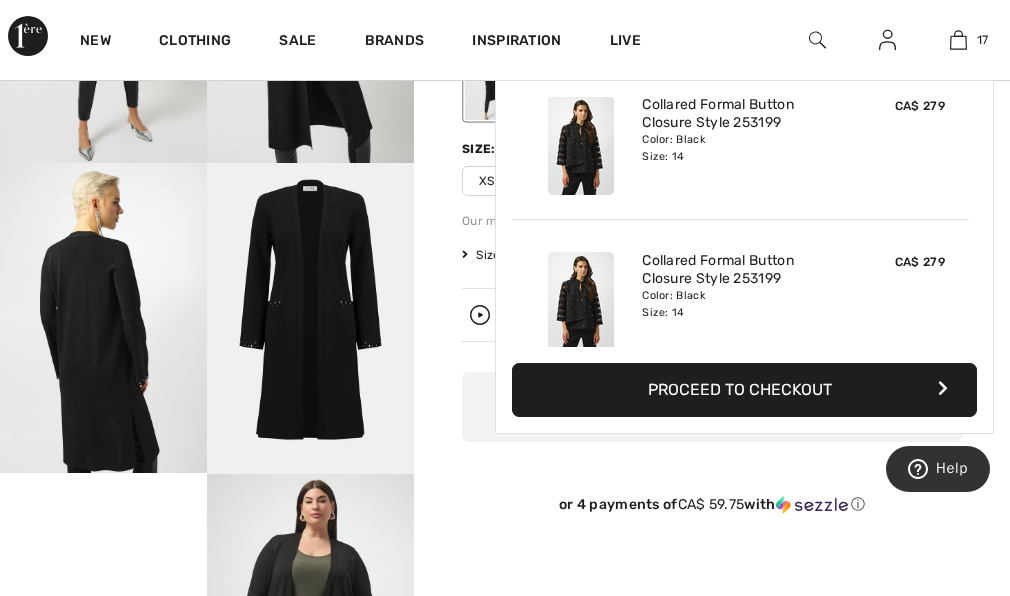 scroll, scrollTop: 2402, scrollLeft: 0, axis: vertical 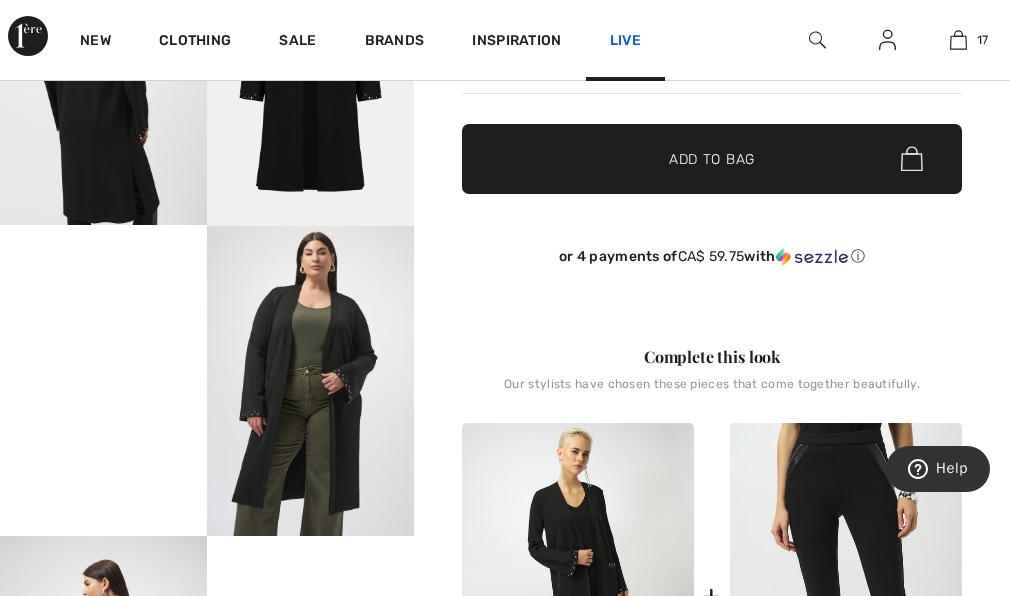 click on "Live" at bounding box center [625, 40] 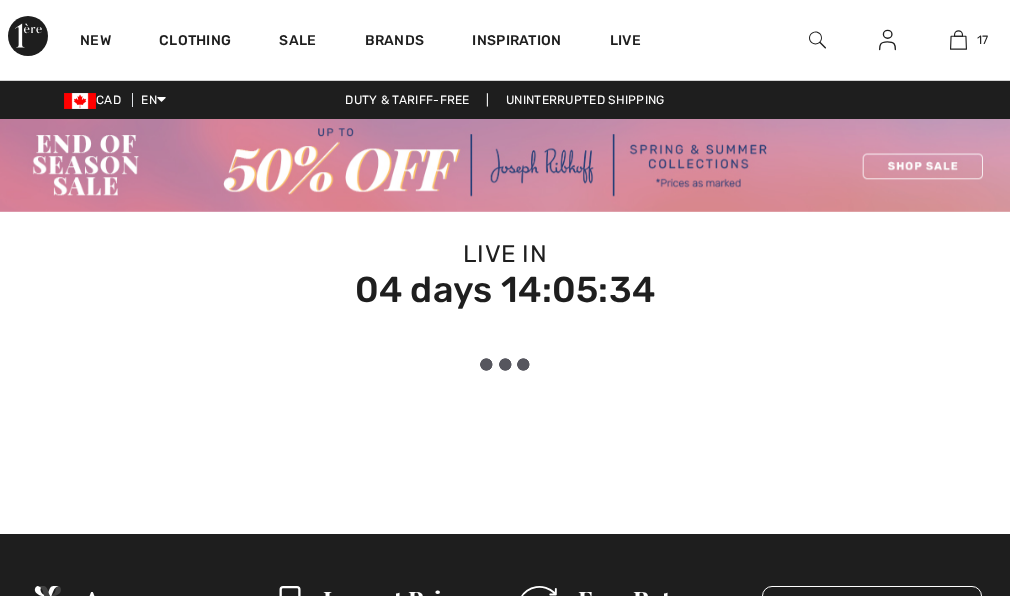 scroll, scrollTop: 0, scrollLeft: 0, axis: both 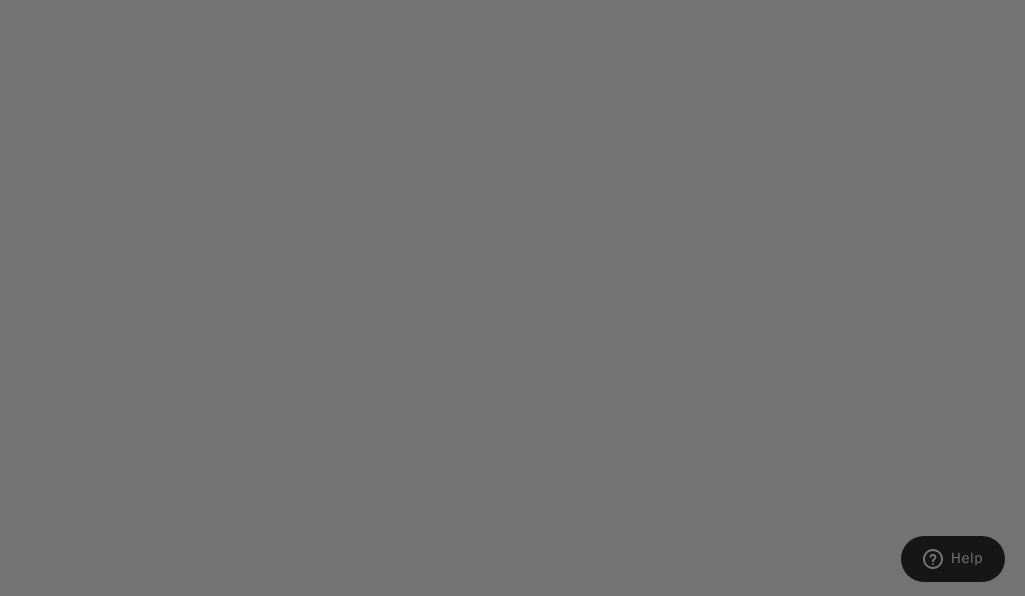 click at bounding box center (512, 298) 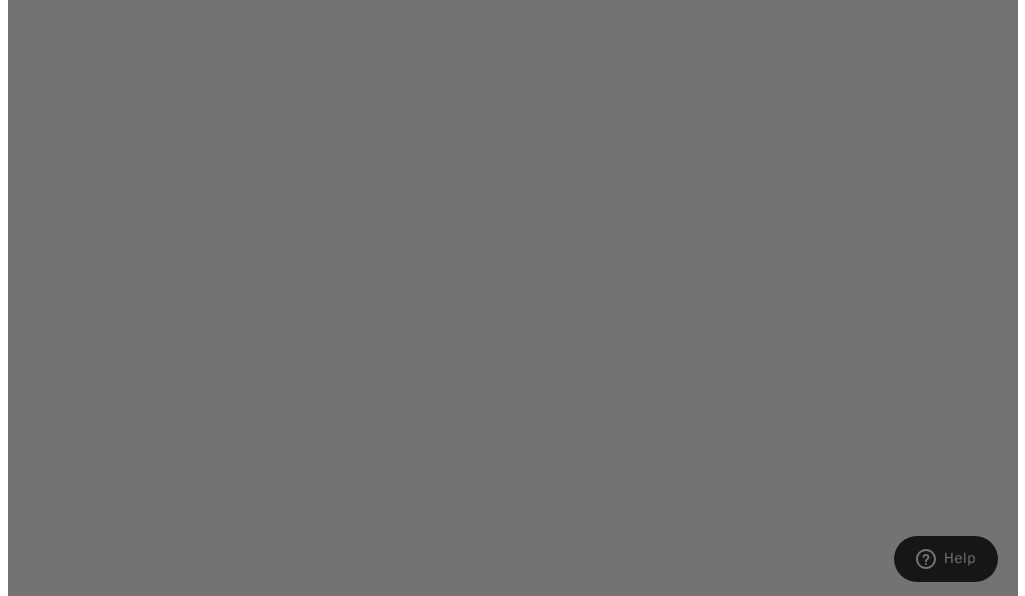 scroll, scrollTop: 1243, scrollLeft: 0, axis: vertical 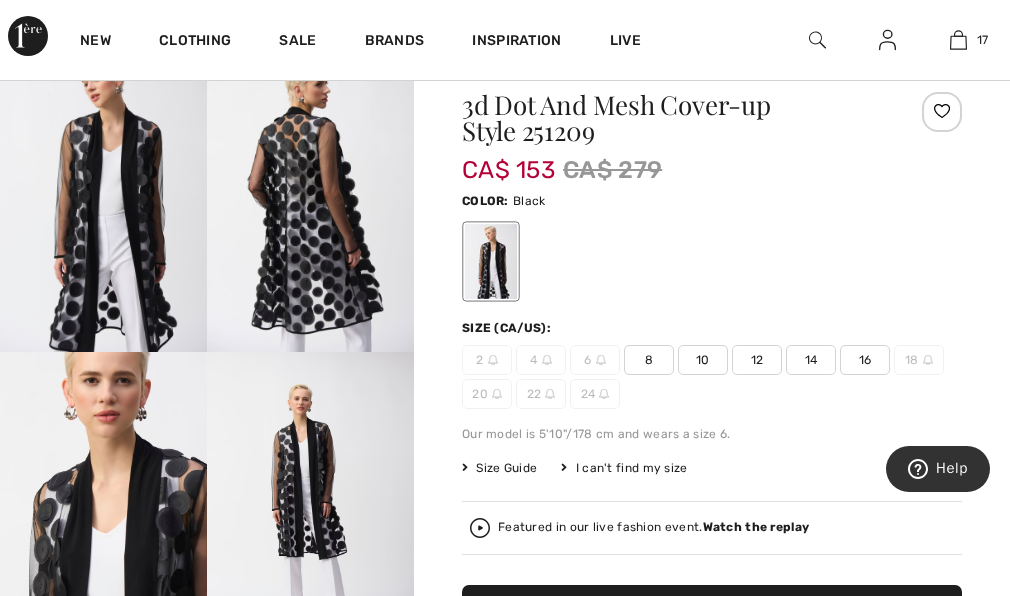 click on "14" at bounding box center (811, 360) 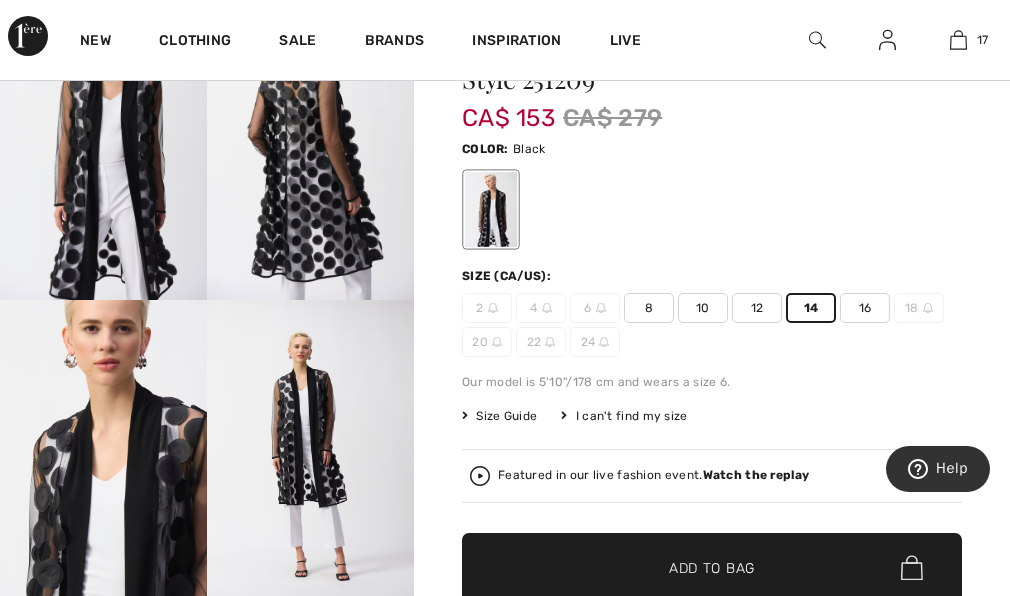 scroll, scrollTop: 253, scrollLeft: 0, axis: vertical 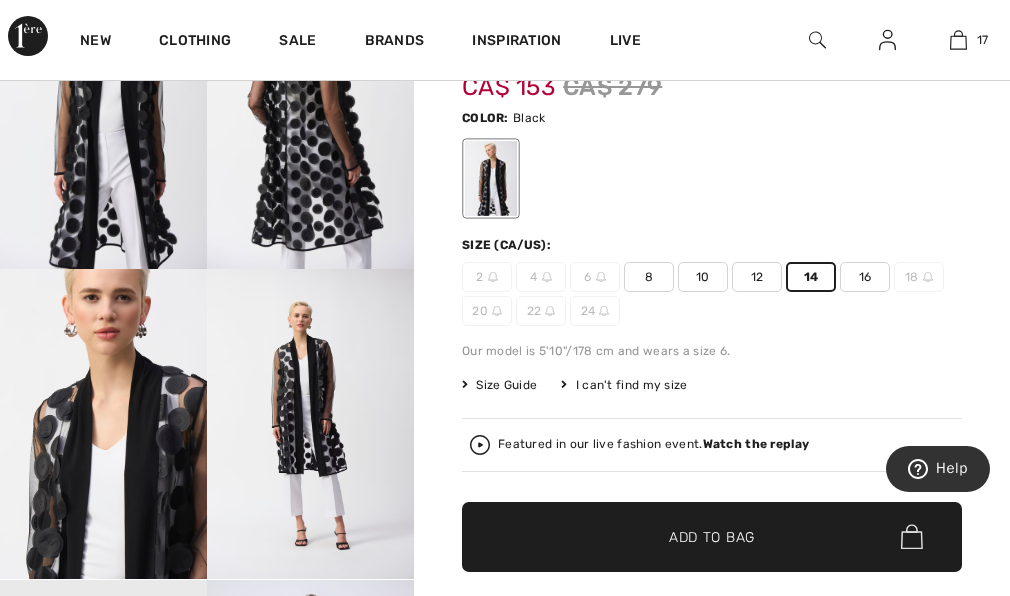 click on "Add to Bag" at bounding box center [712, 536] 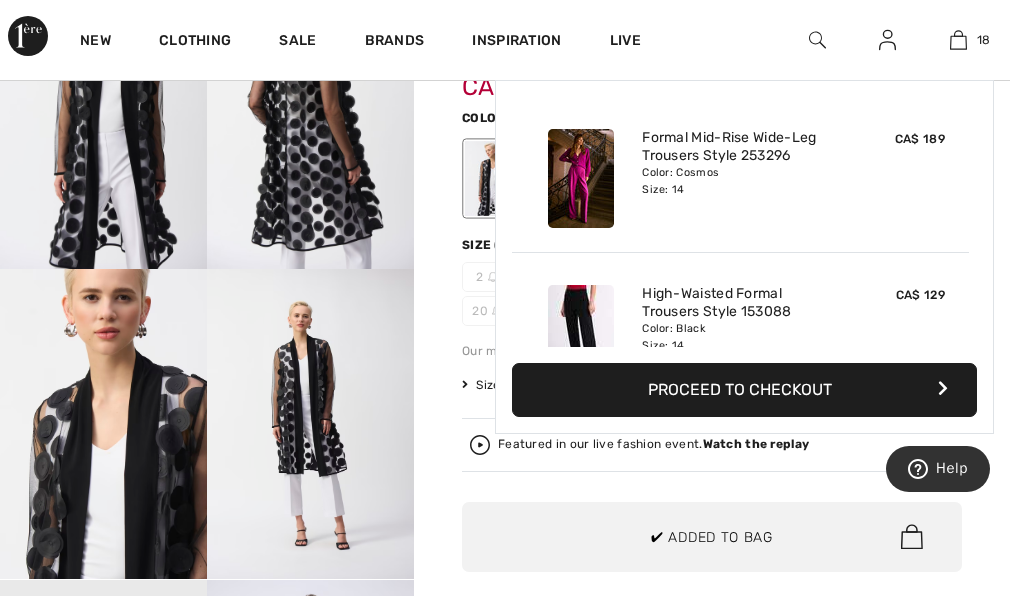scroll, scrollTop: 1820, scrollLeft: 0, axis: vertical 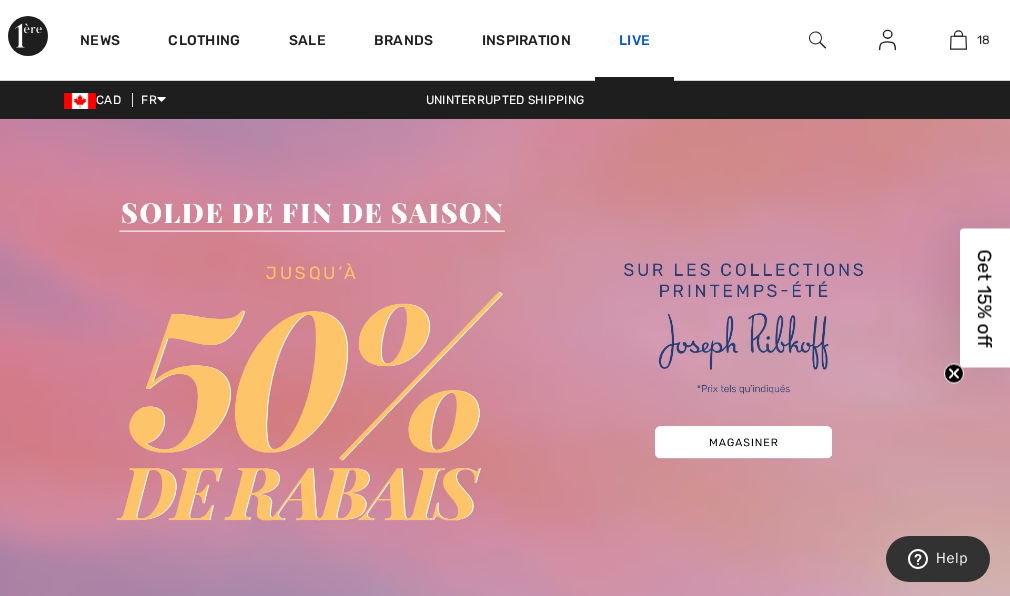 click on "Live" at bounding box center [634, 40] 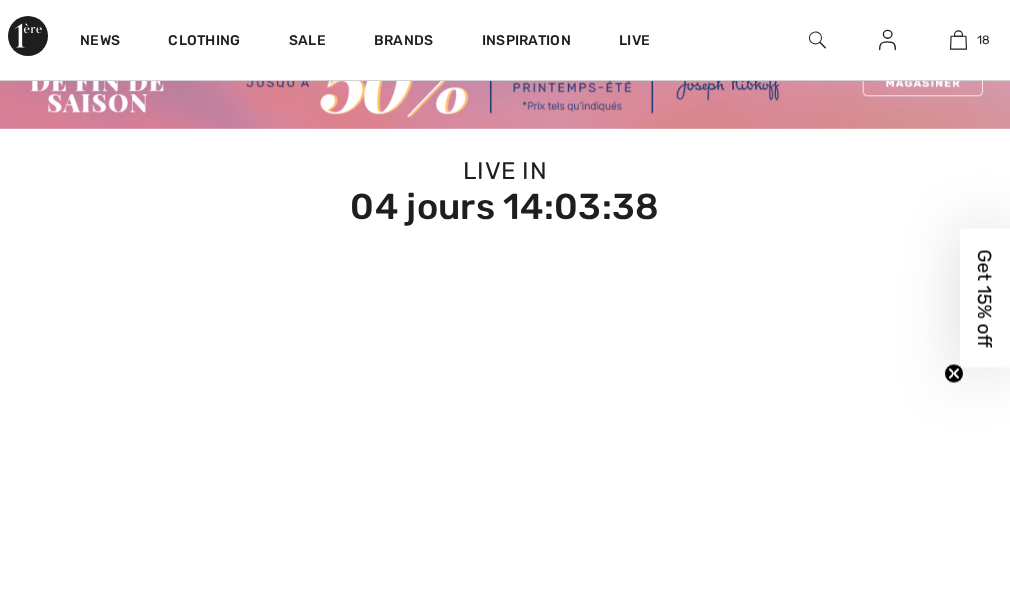 scroll, scrollTop: 112, scrollLeft: 0, axis: vertical 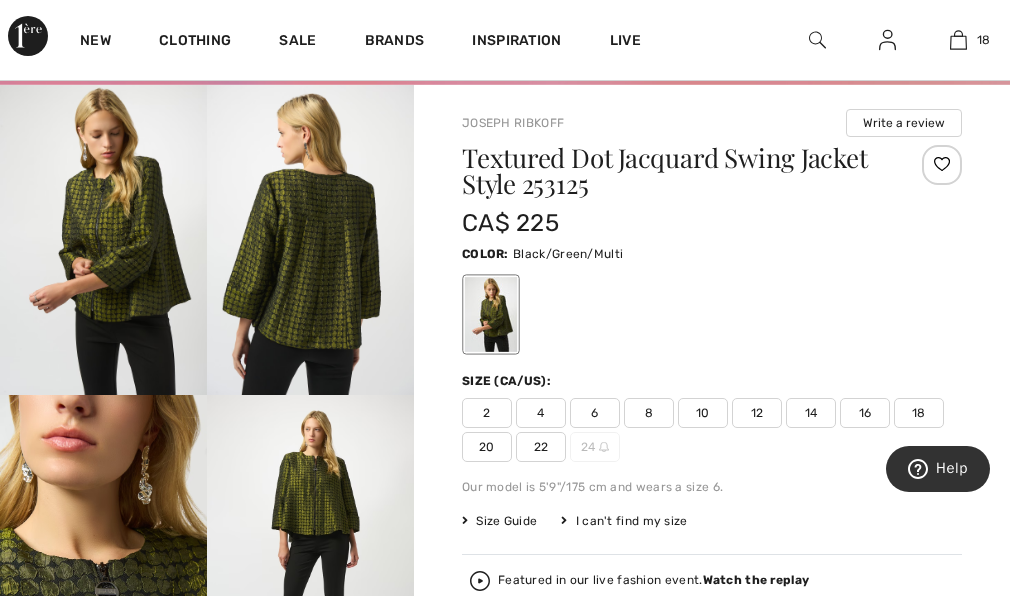 click on "14" at bounding box center (811, 413) 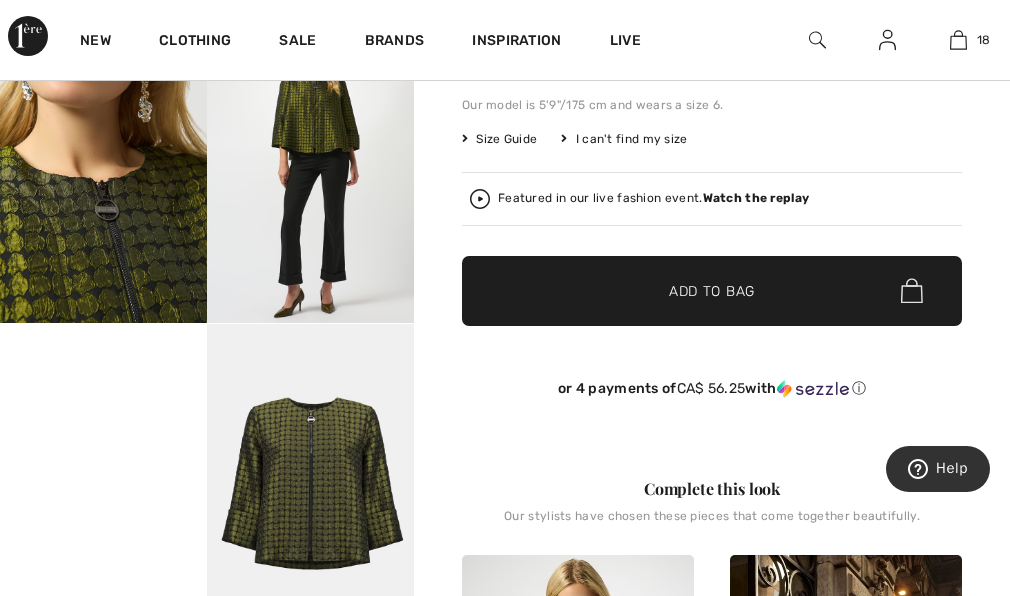 scroll, scrollTop: 506, scrollLeft: 0, axis: vertical 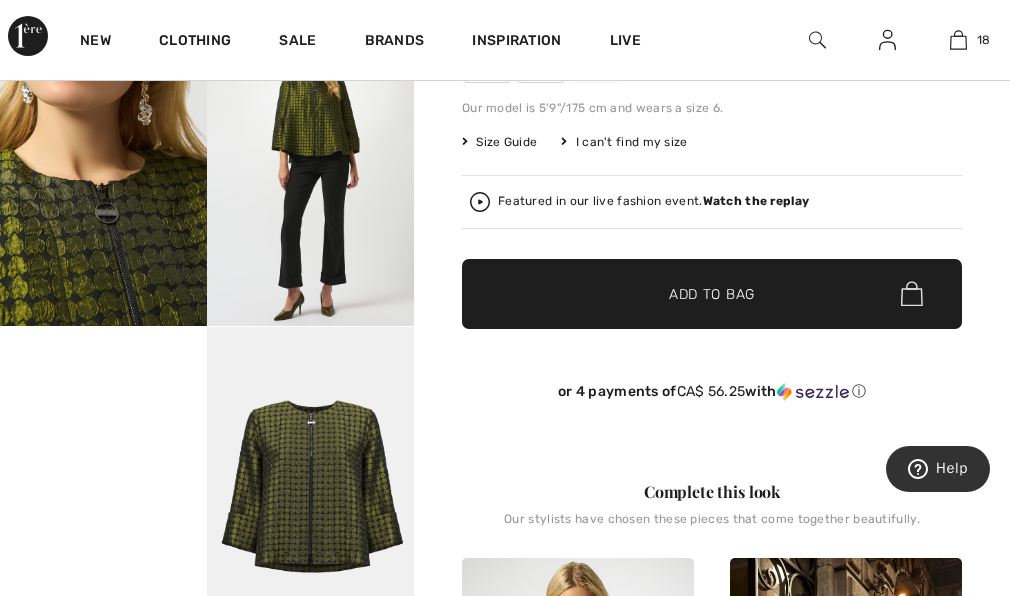 click on "Add to Bag" at bounding box center [712, 293] 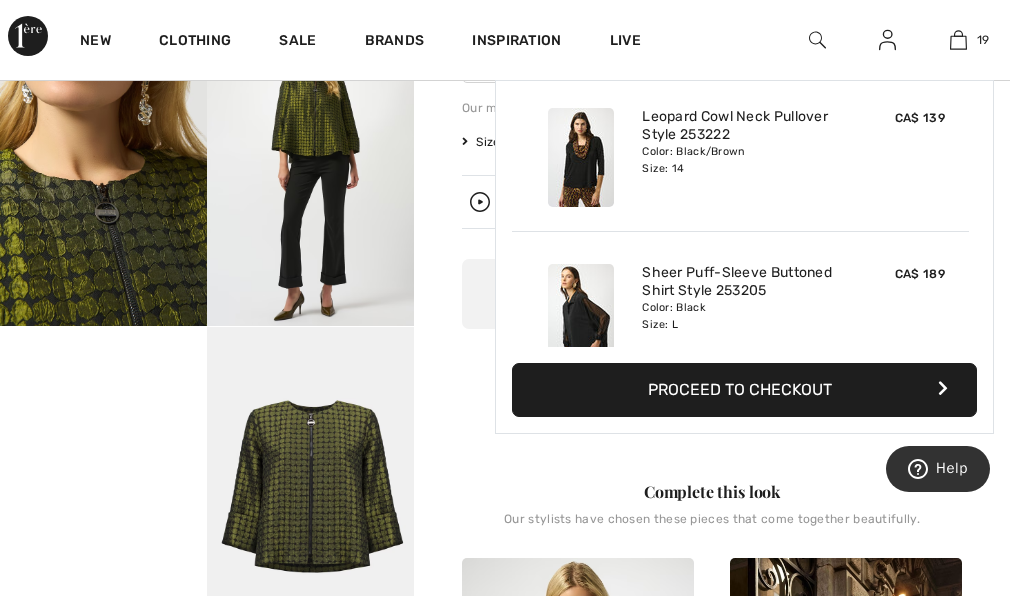 scroll, scrollTop: 2319, scrollLeft: 0, axis: vertical 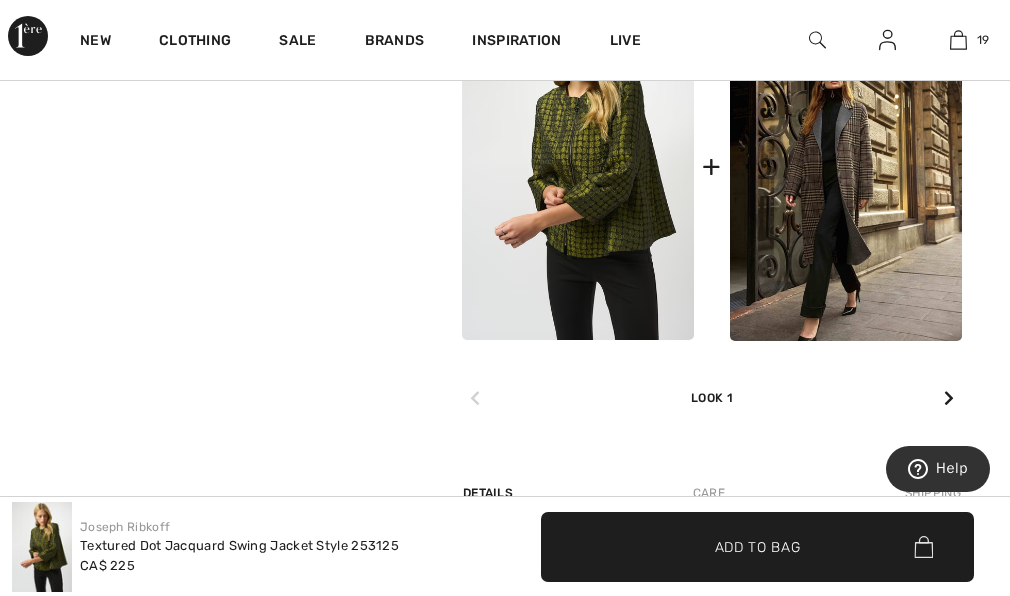 click on "Your browser does not support the video tag.
Your browser does not support the video tag." at bounding box center (207, 83) 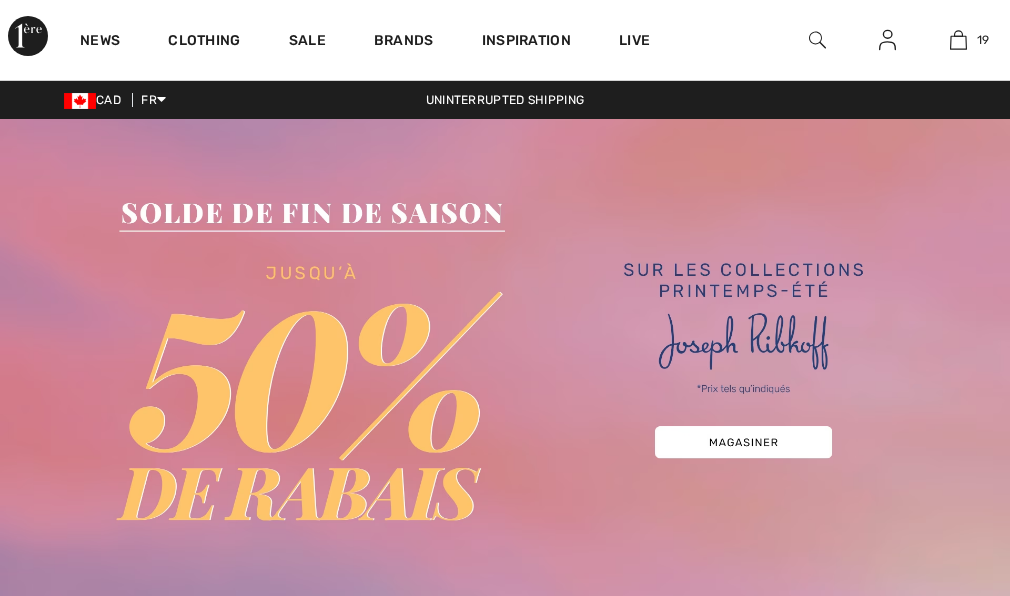 scroll, scrollTop: 0, scrollLeft: 0, axis: both 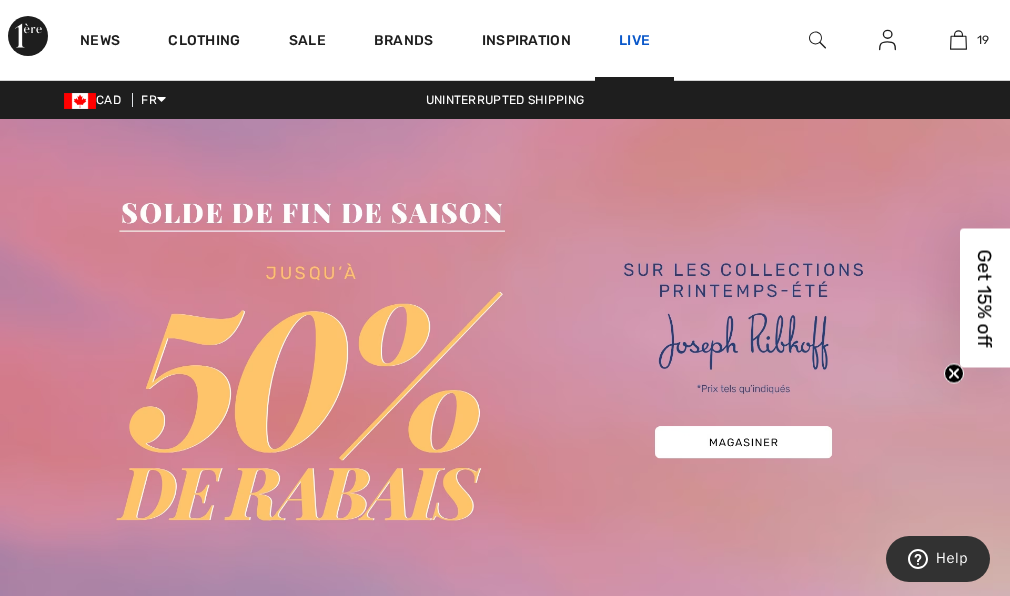 click on "Live" at bounding box center [634, 40] 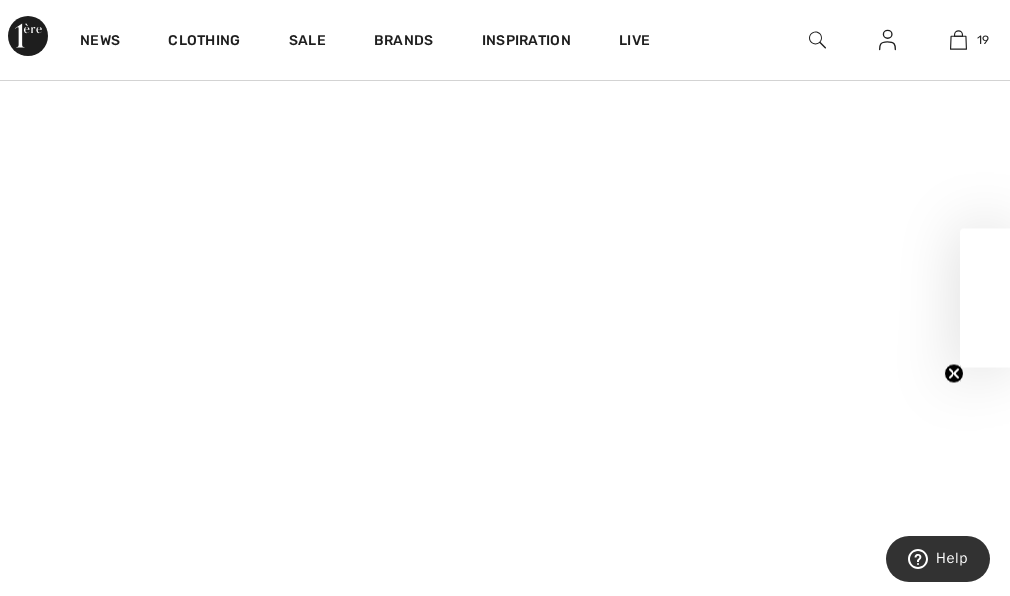 scroll, scrollTop: 0, scrollLeft: 0, axis: both 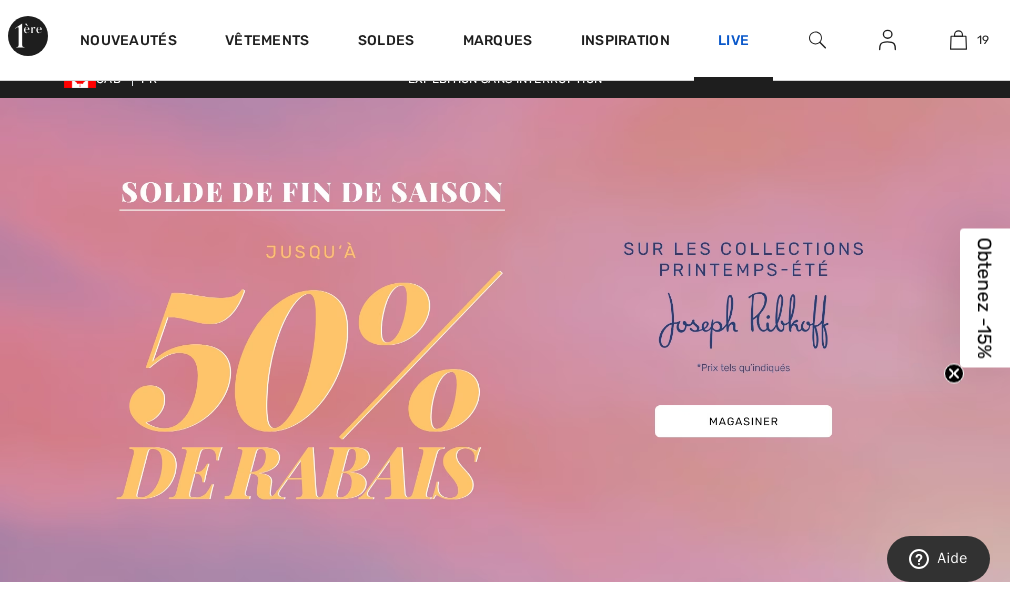 click on "Live" at bounding box center (733, 40) 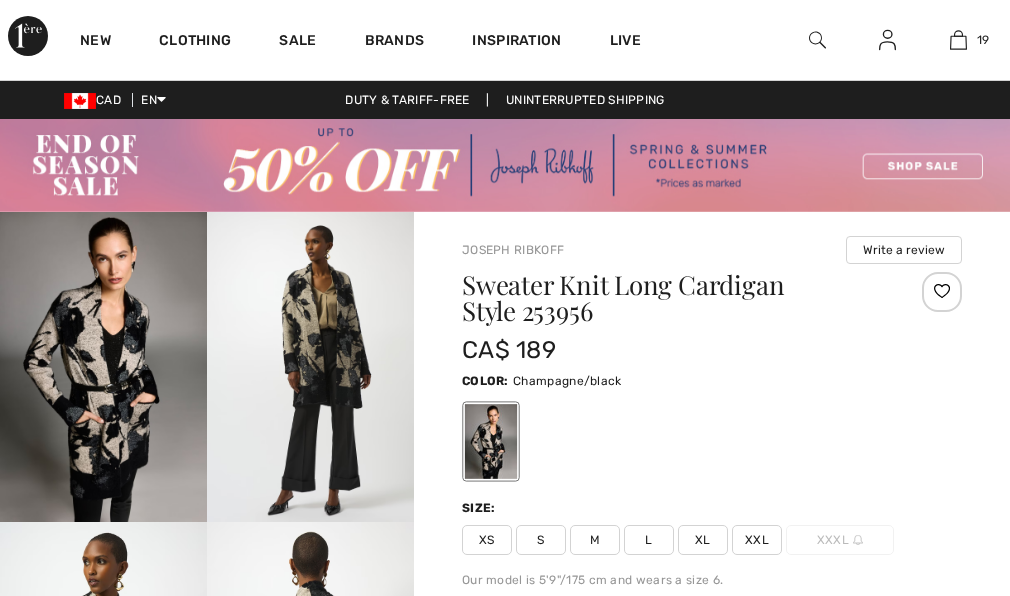click on "L" at bounding box center (649, 540) 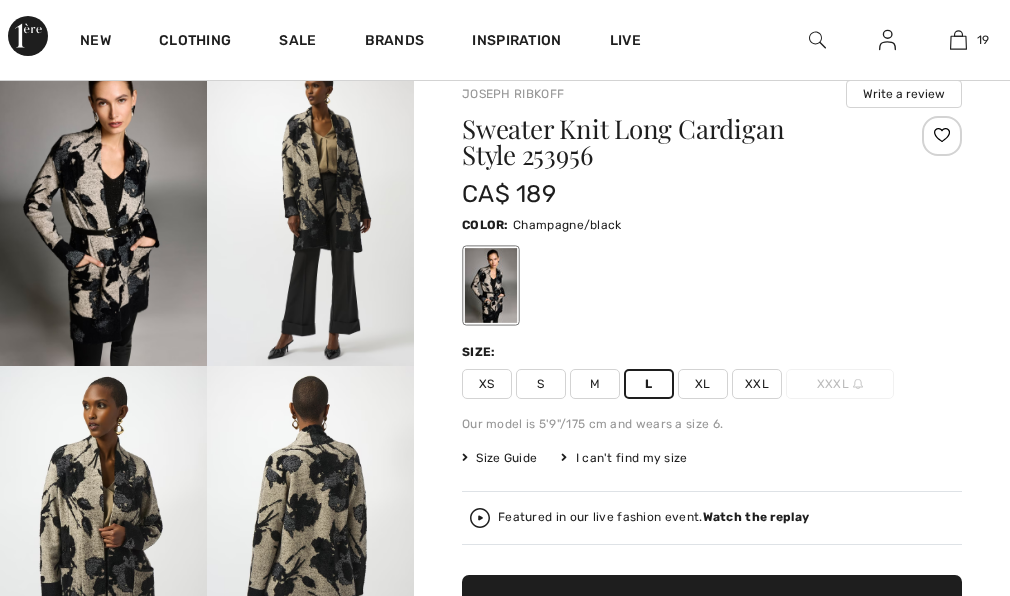scroll, scrollTop: 156, scrollLeft: 0, axis: vertical 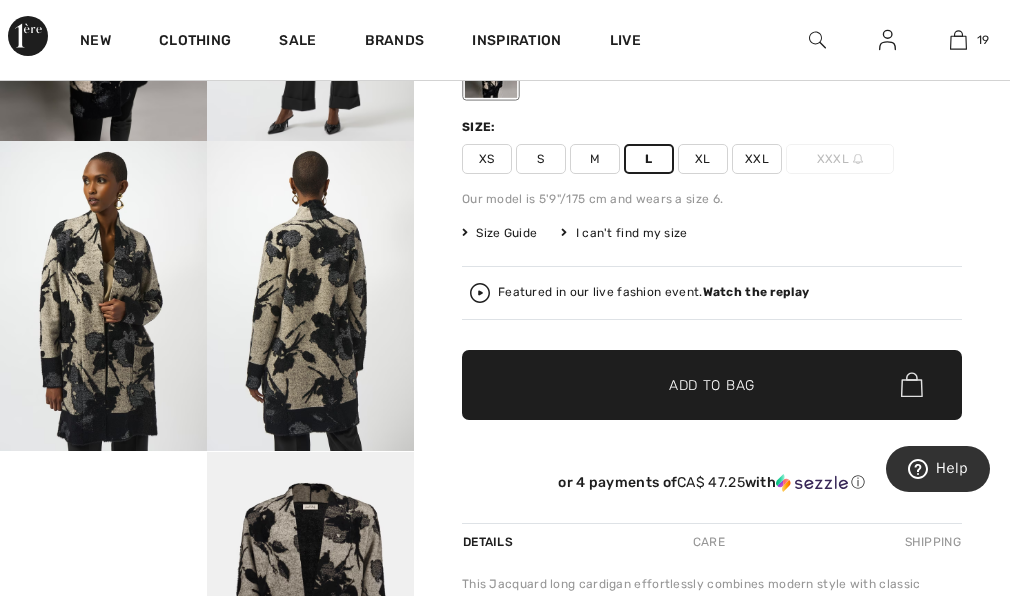 click on "Add to Bag" at bounding box center (712, 384) 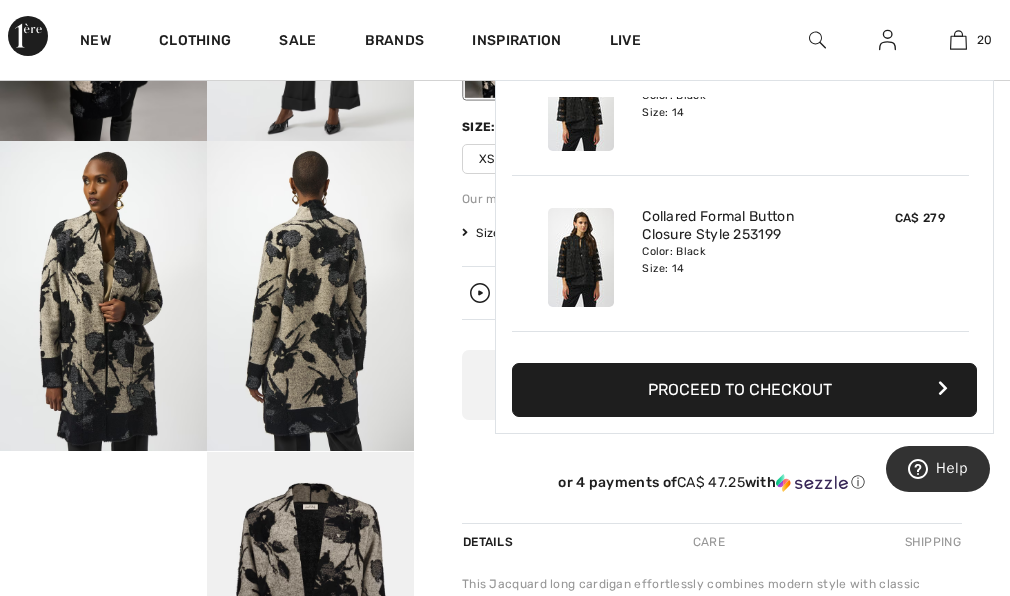 scroll, scrollTop: 2504, scrollLeft: 0, axis: vertical 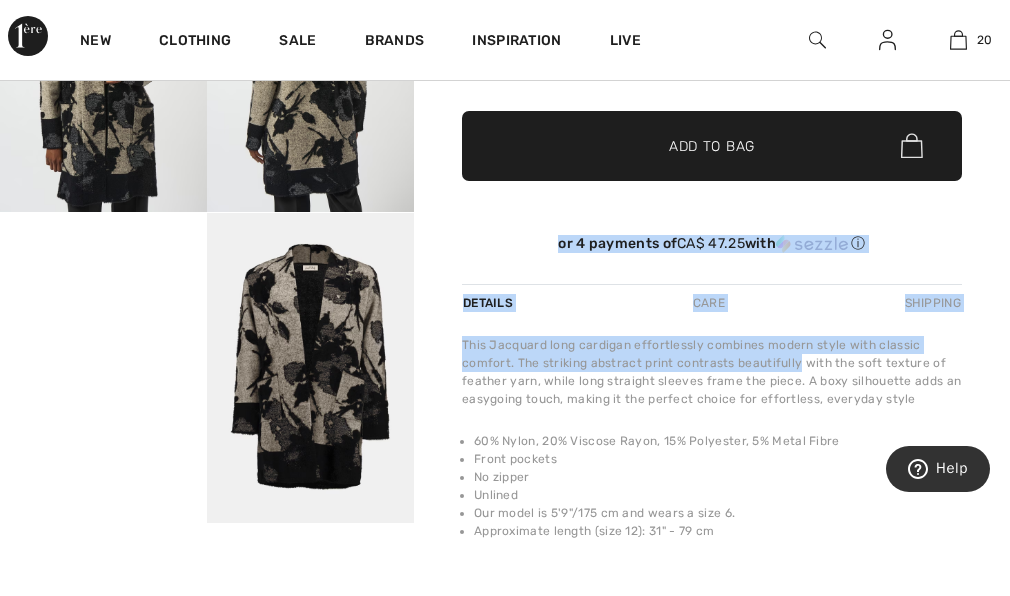 click on "Joseph Ribkoff
Write a review
Sweater Knit Long Cardigan  Style 253956
CA$ 189
Color:
Champagne/black
Size:
XS S M L XL XXL XXXL
Our model is 5'9"/175 cm and wears a size 6.
Size Guide
I can't find my size
Select Size
XS
S
M
L
XL
XXL
XXXL - Sold Out
Featured in our live fashion event.  Watch the replay
✔ Added to Bag
Add to Bag
or 4 payments of  CA$ 47.25  with    ⓘ" at bounding box center (712, 184) 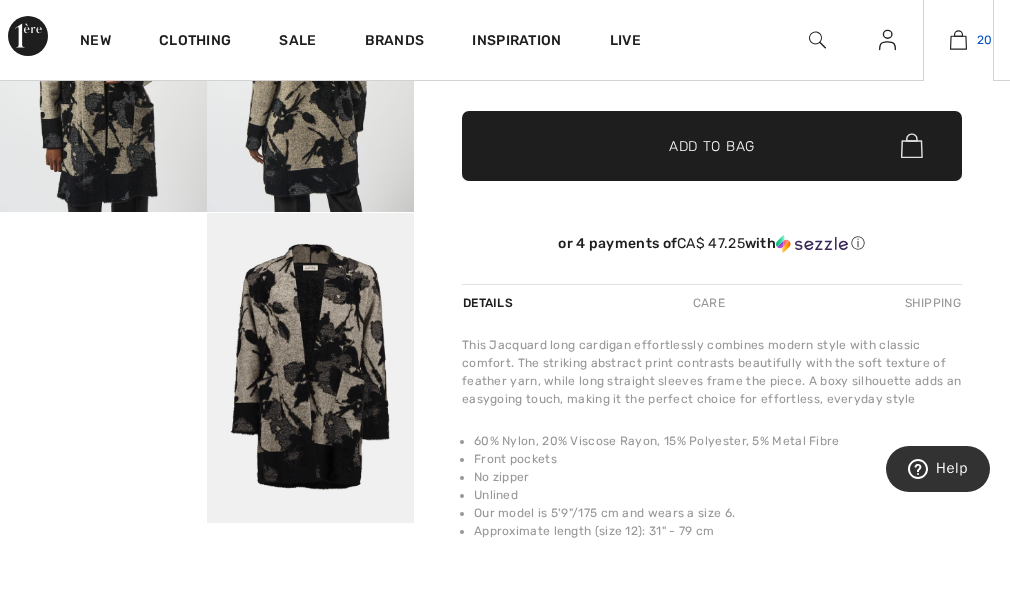 click at bounding box center (958, 40) 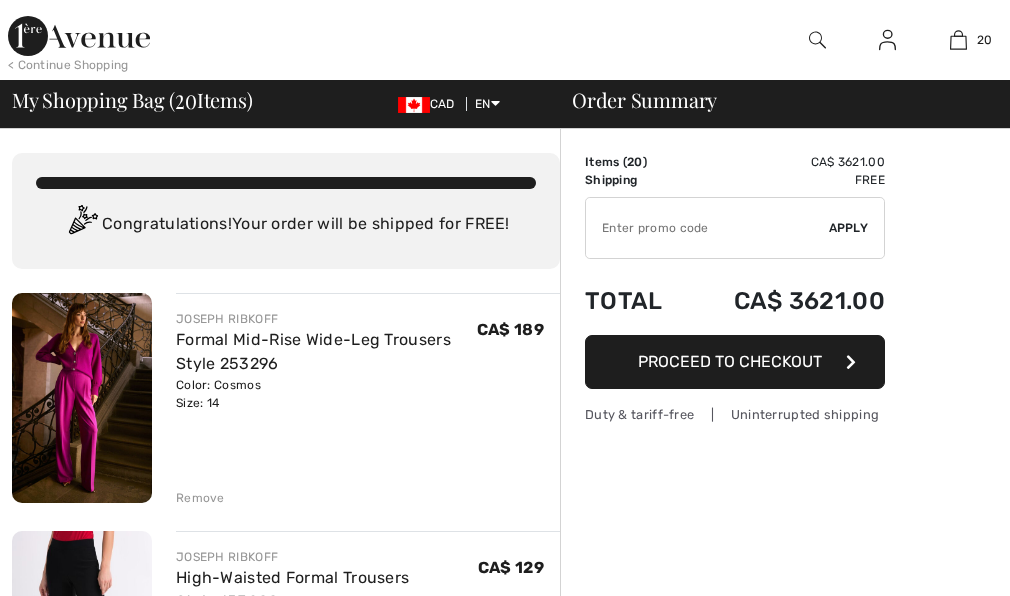 scroll, scrollTop: 0, scrollLeft: 0, axis: both 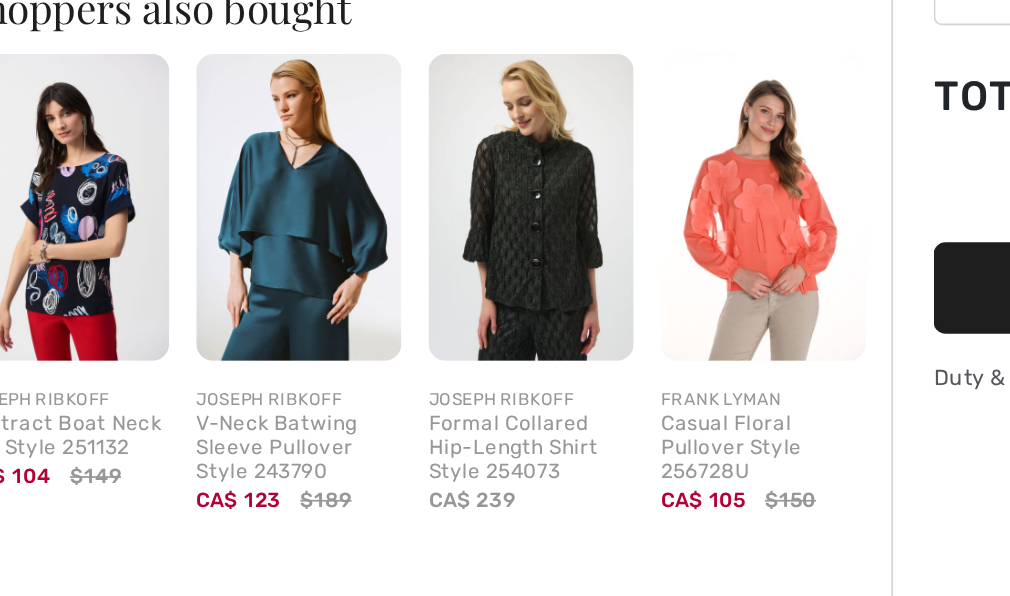 click at bounding box center (484, 367) 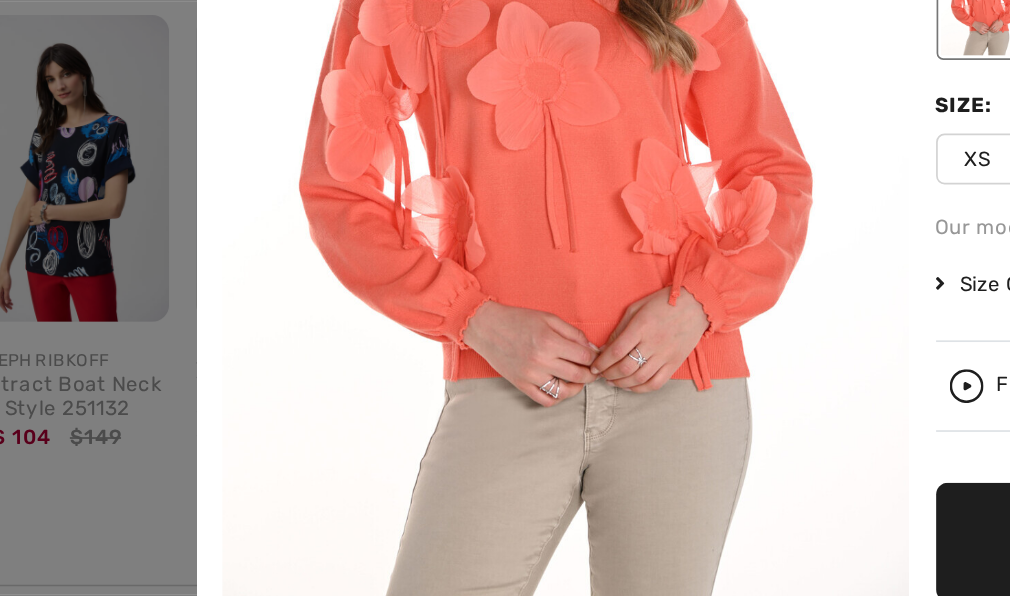 scroll, scrollTop: 4886, scrollLeft: 0, axis: vertical 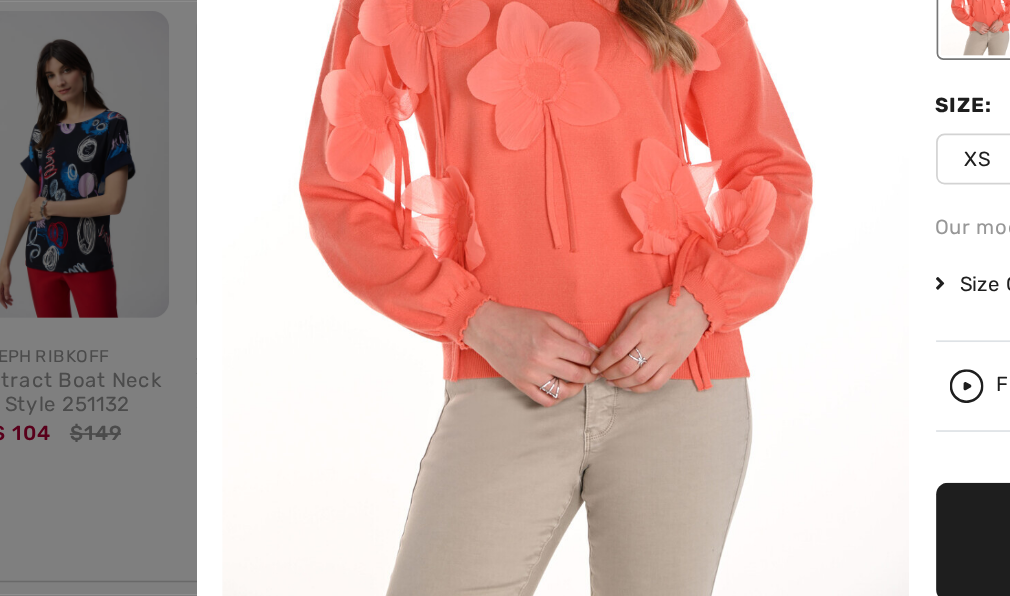 click at bounding box center (367, 303) 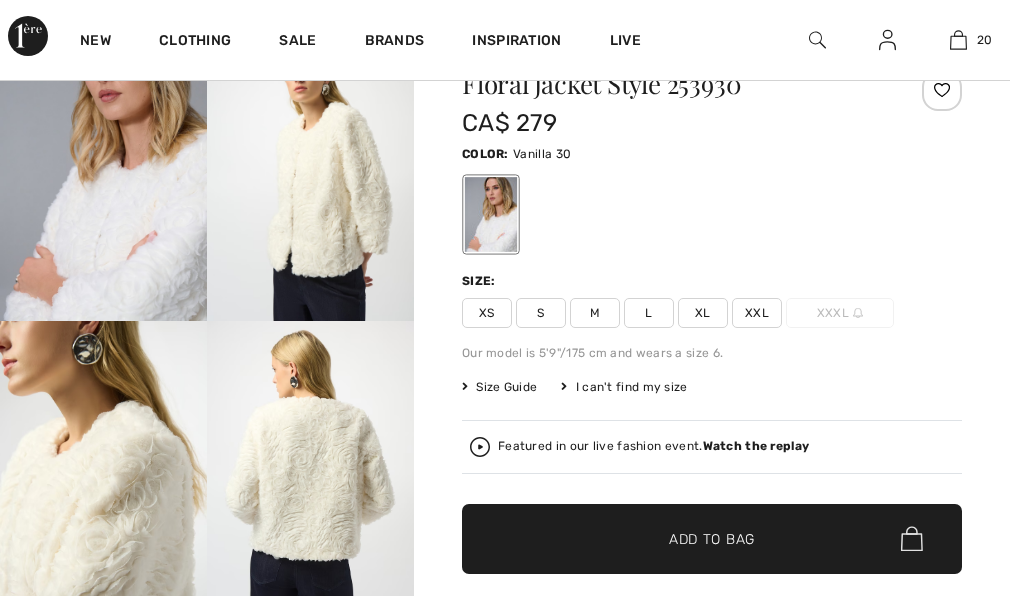 click on "L" at bounding box center [649, 313] 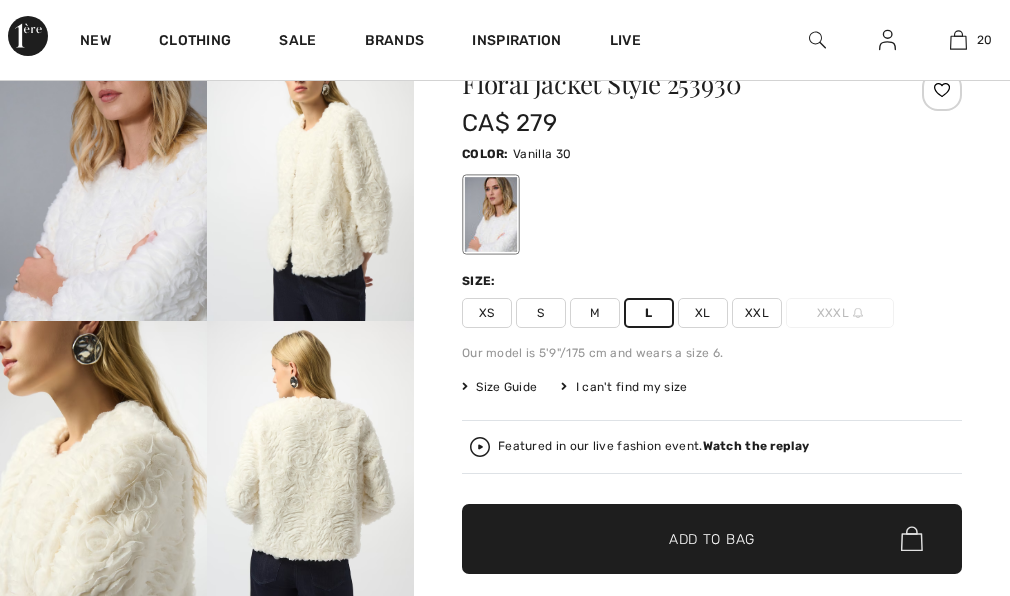 scroll, scrollTop: 201, scrollLeft: 0, axis: vertical 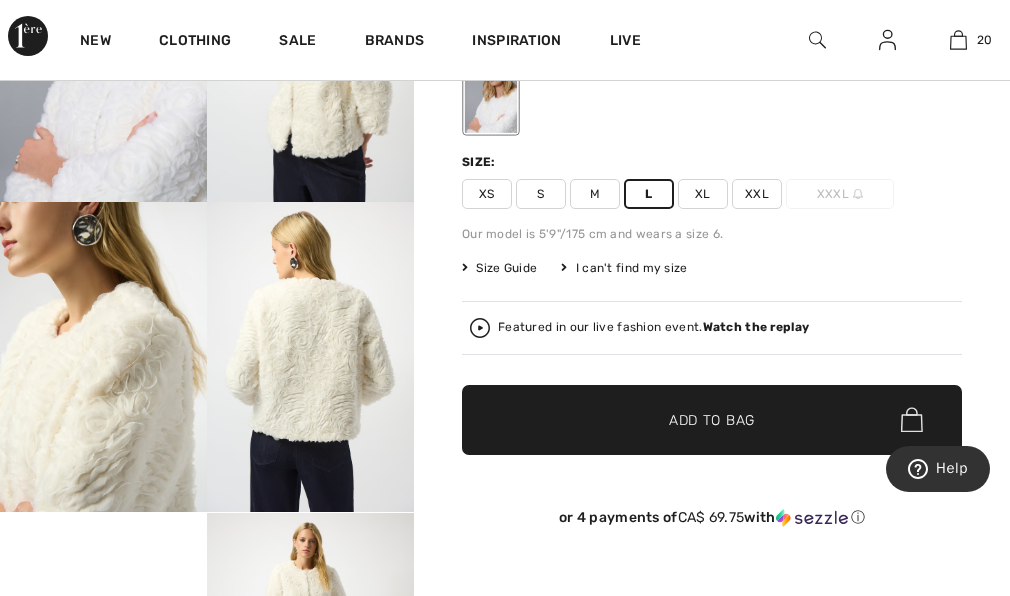 click on "Add to Bag" at bounding box center [712, 419] 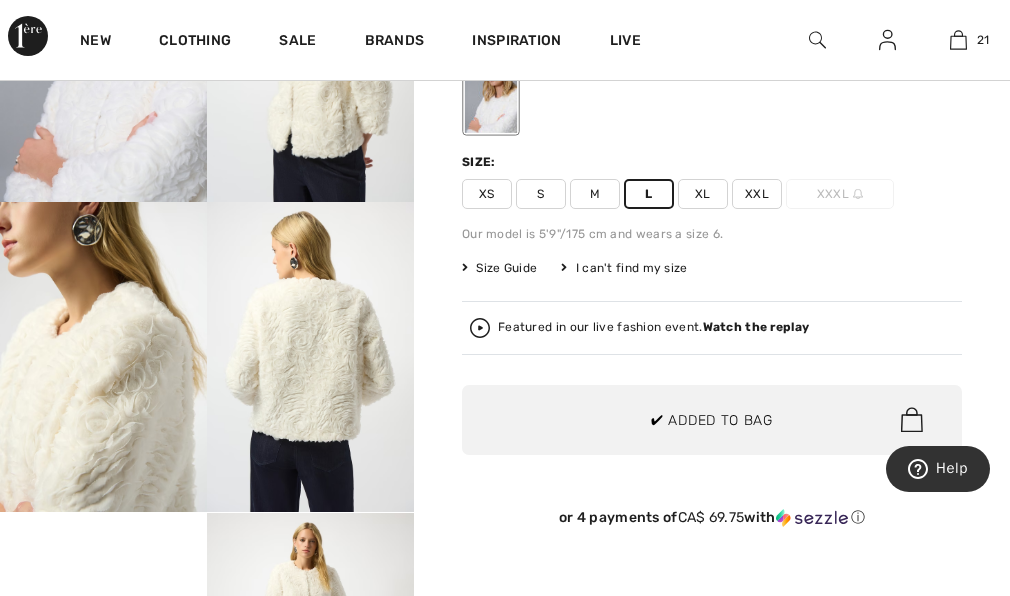 scroll, scrollTop: 3026, scrollLeft: 0, axis: vertical 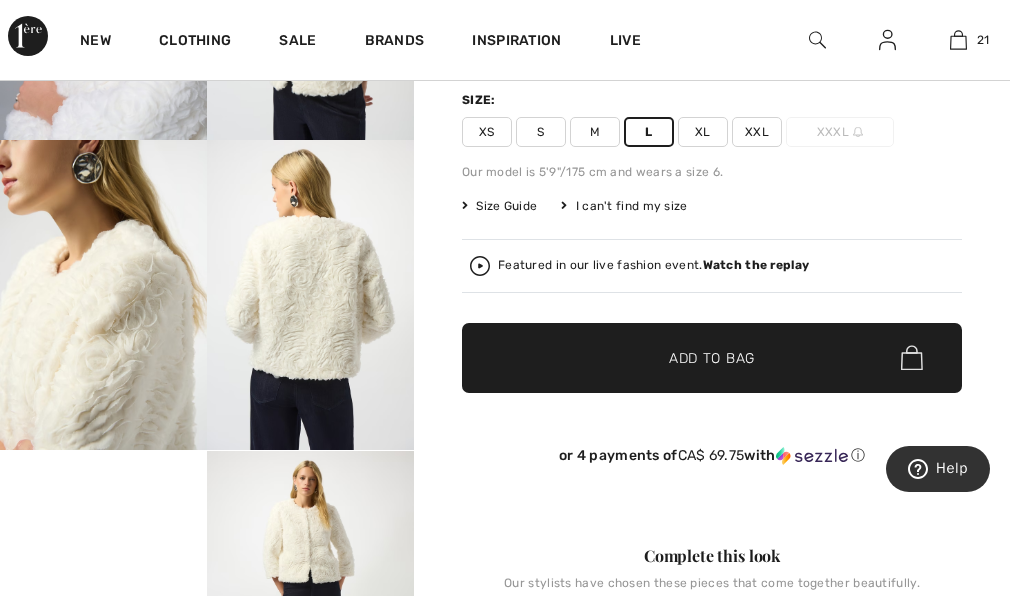 click on "Add to Bag" at bounding box center [712, 357] 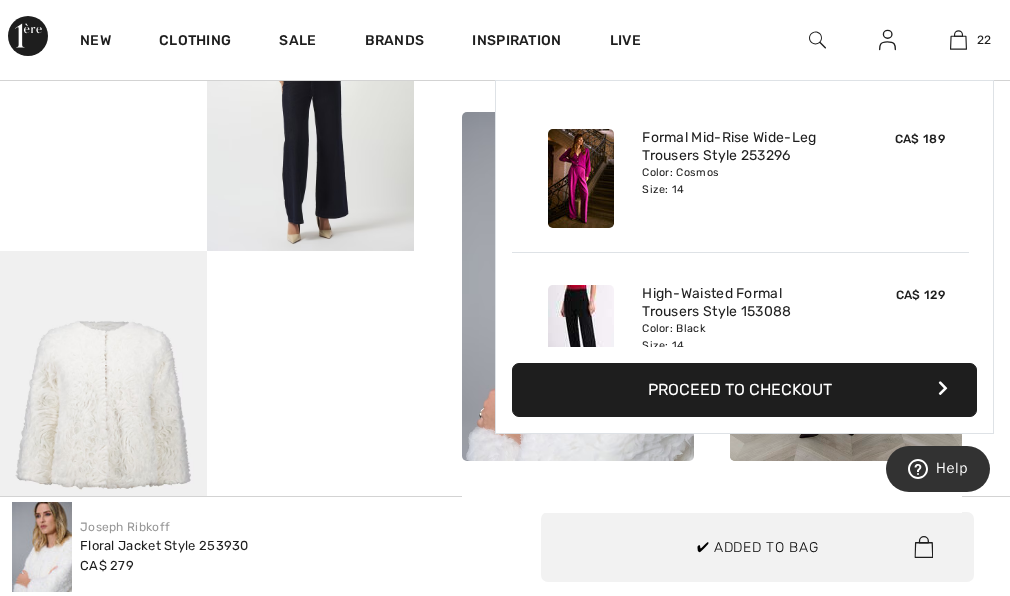 scroll, scrollTop: 890, scrollLeft: 0, axis: vertical 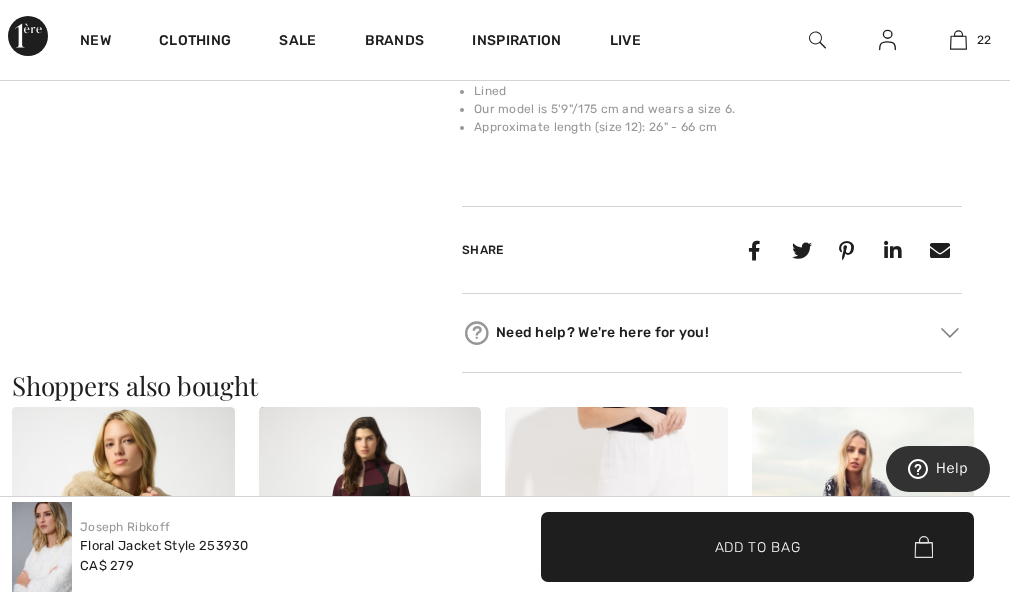 click at bounding box center (42, 547) 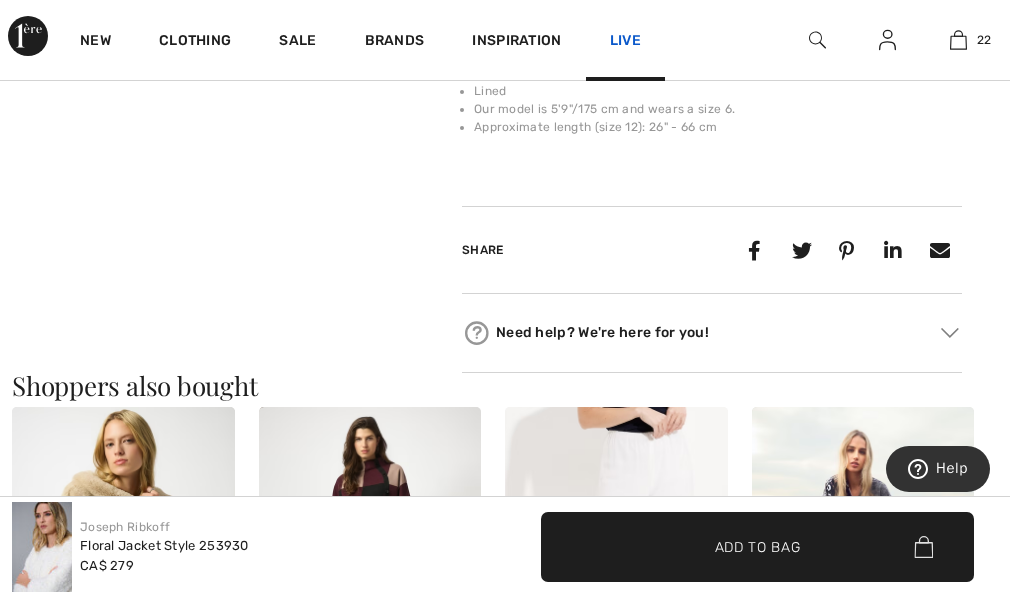 click on "Live" at bounding box center [625, 40] 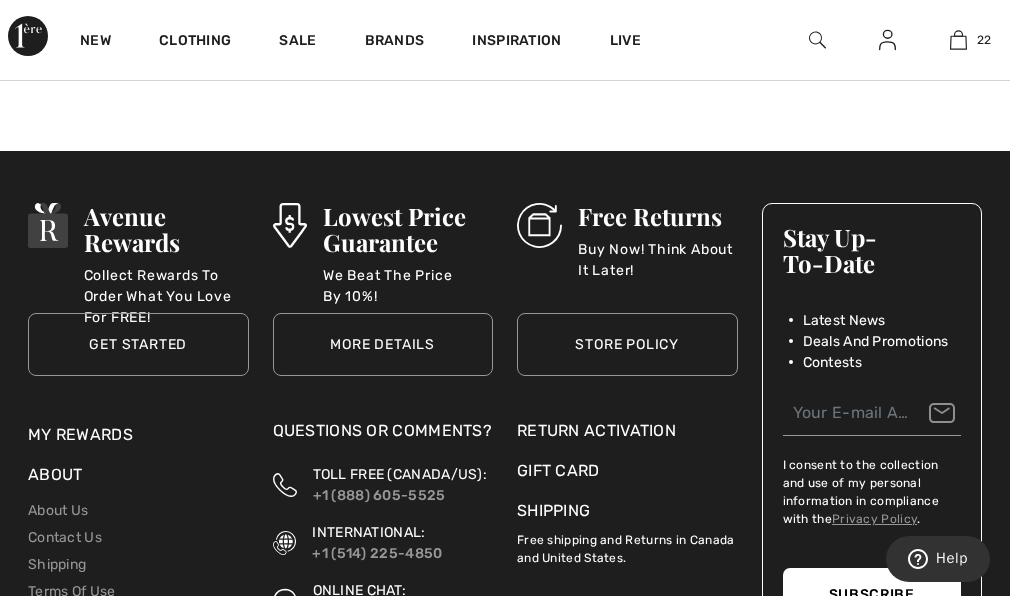 scroll, scrollTop: 0, scrollLeft: 0, axis: both 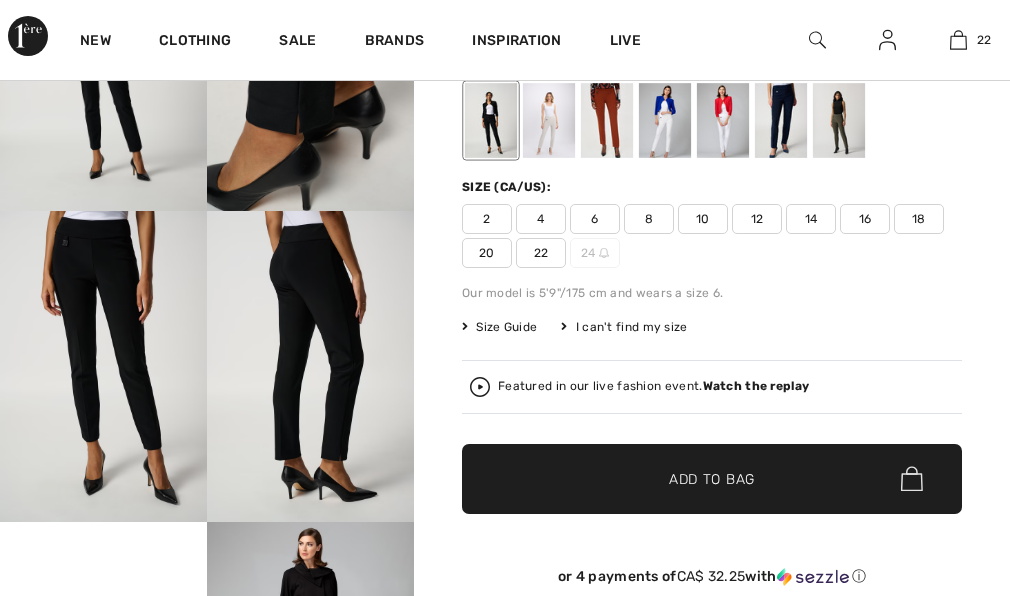checkbox on "true" 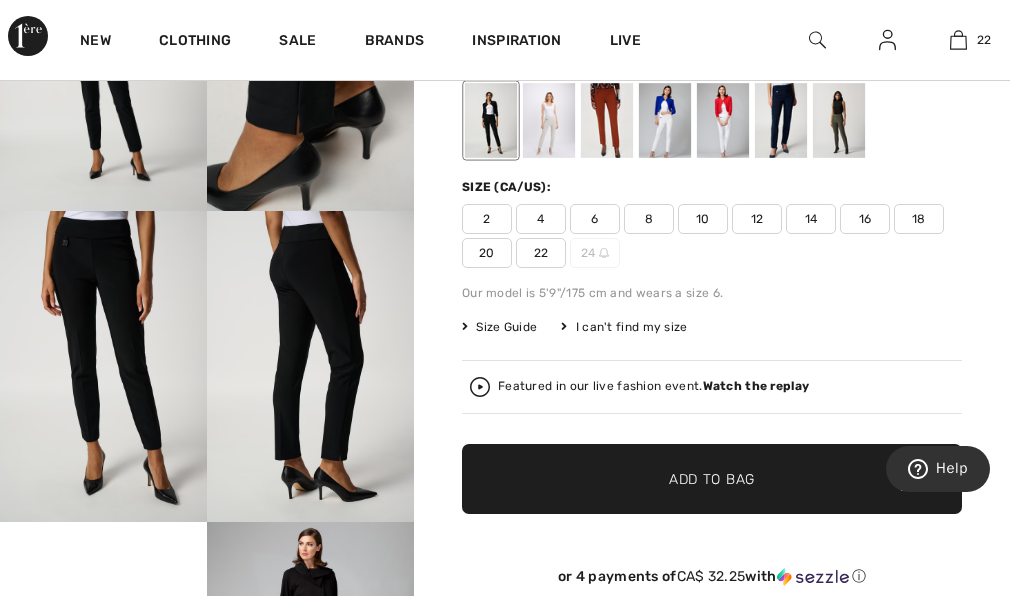 scroll, scrollTop: 199, scrollLeft: 0, axis: vertical 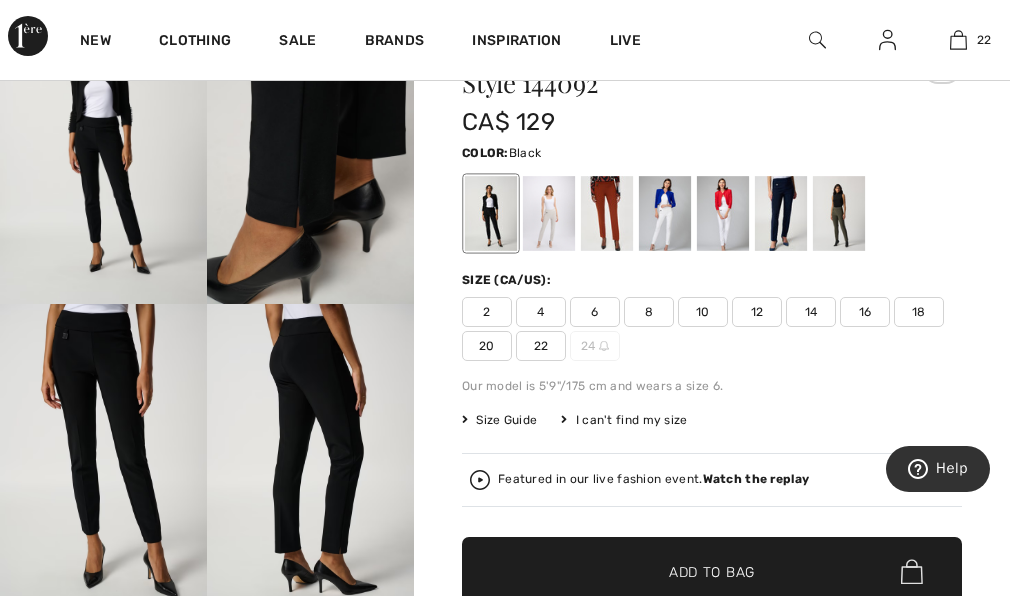 click at bounding box center [607, 213] 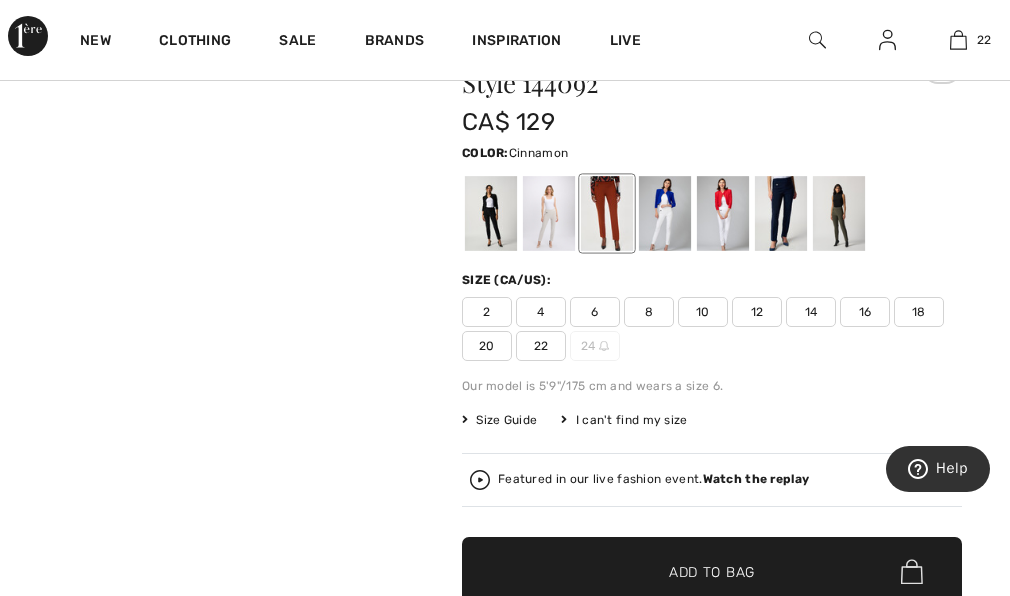 click at bounding box center [665, 213] 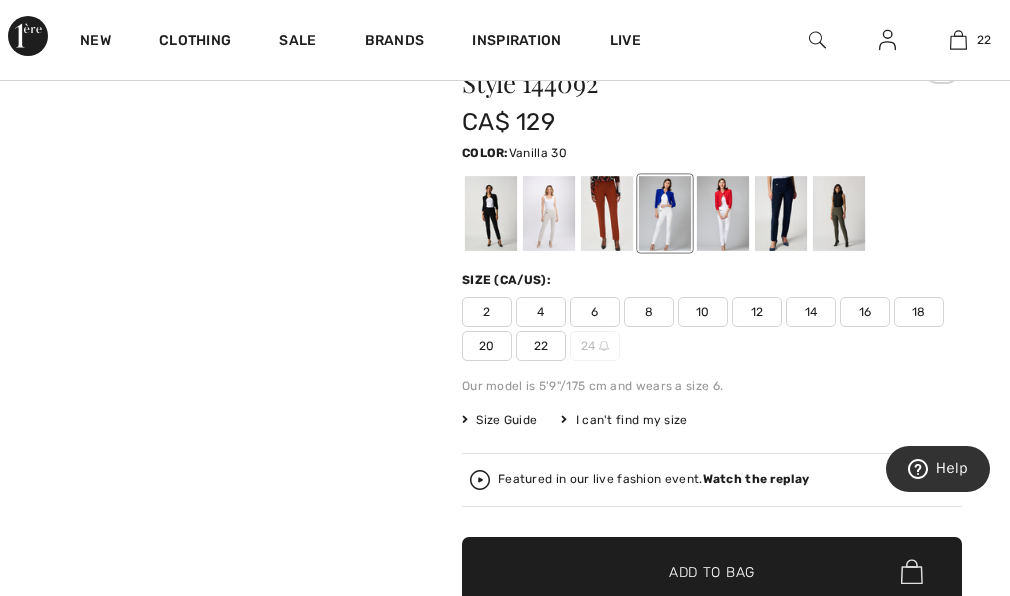 click at bounding box center (723, 213) 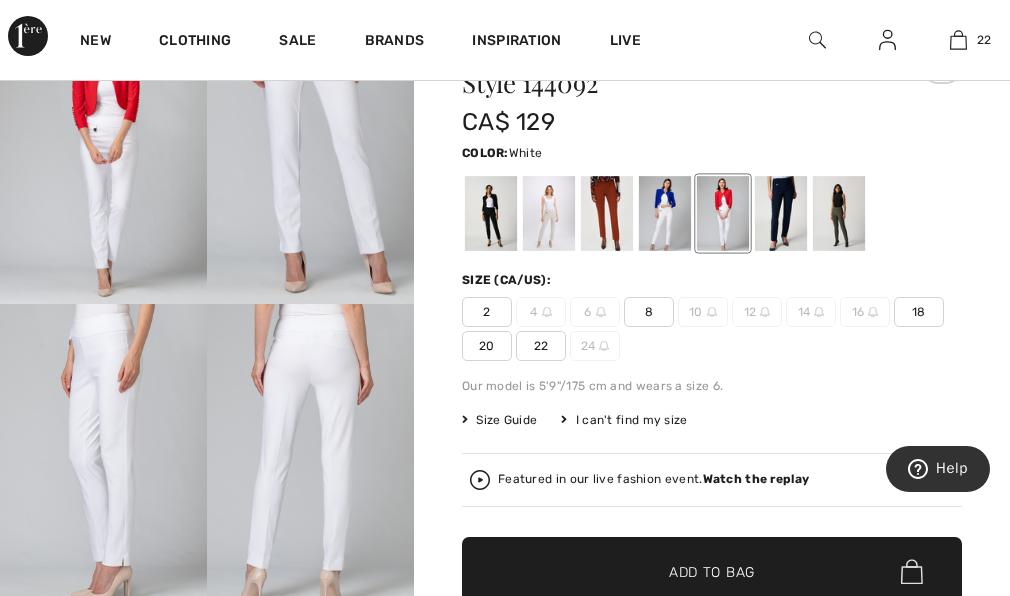 click at bounding box center (723, 213) 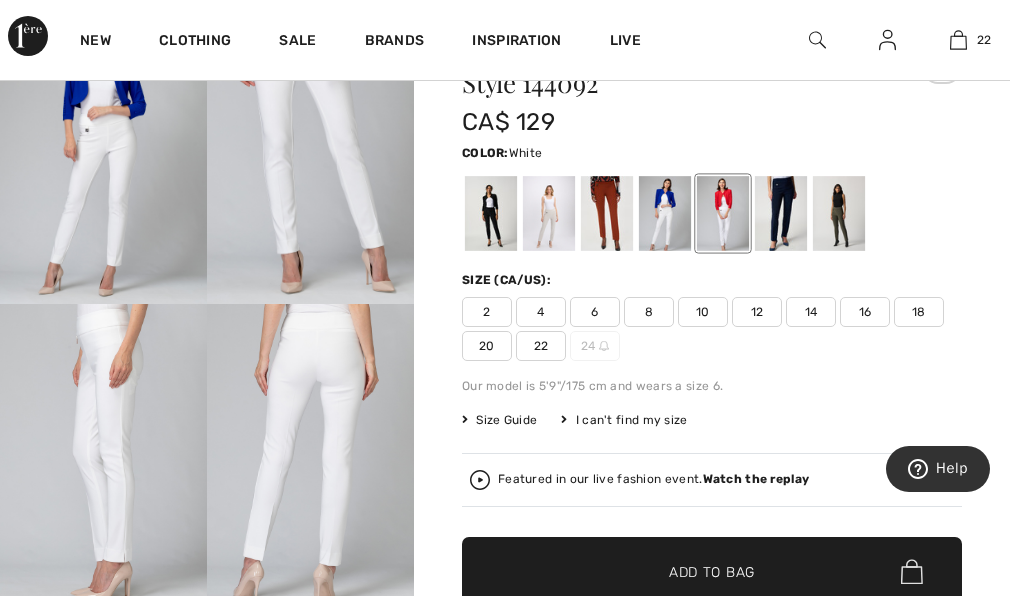 click at bounding box center (665, 213) 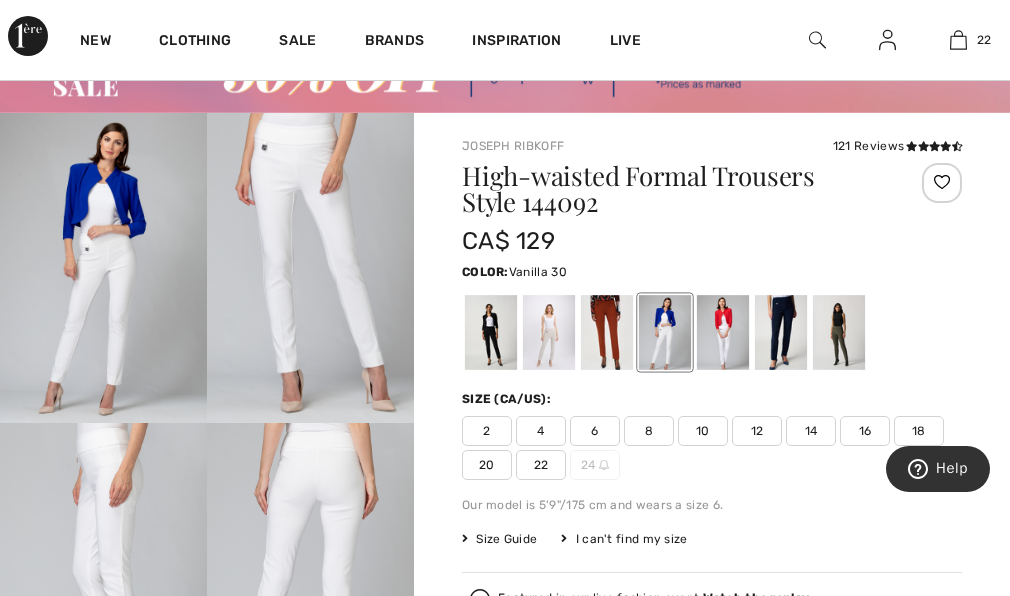 scroll, scrollTop: 102, scrollLeft: 0, axis: vertical 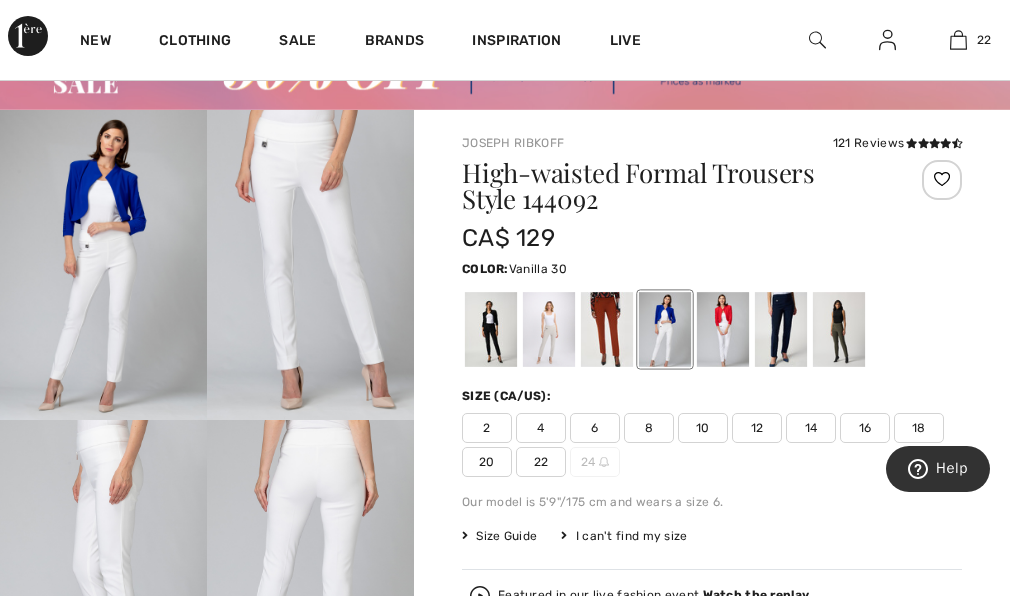 click at bounding box center [723, 329] 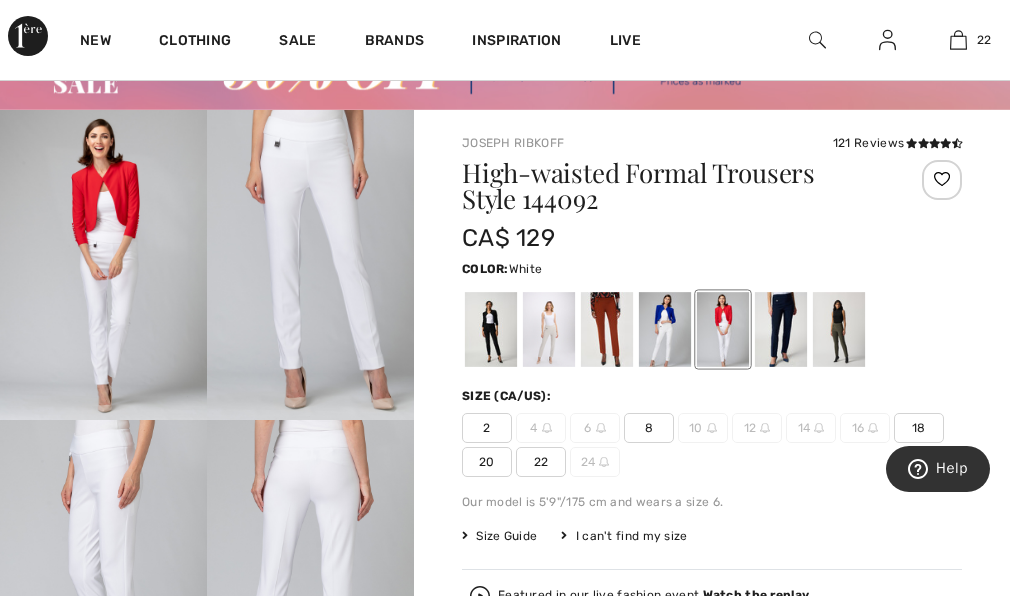 click at bounding box center [781, 329] 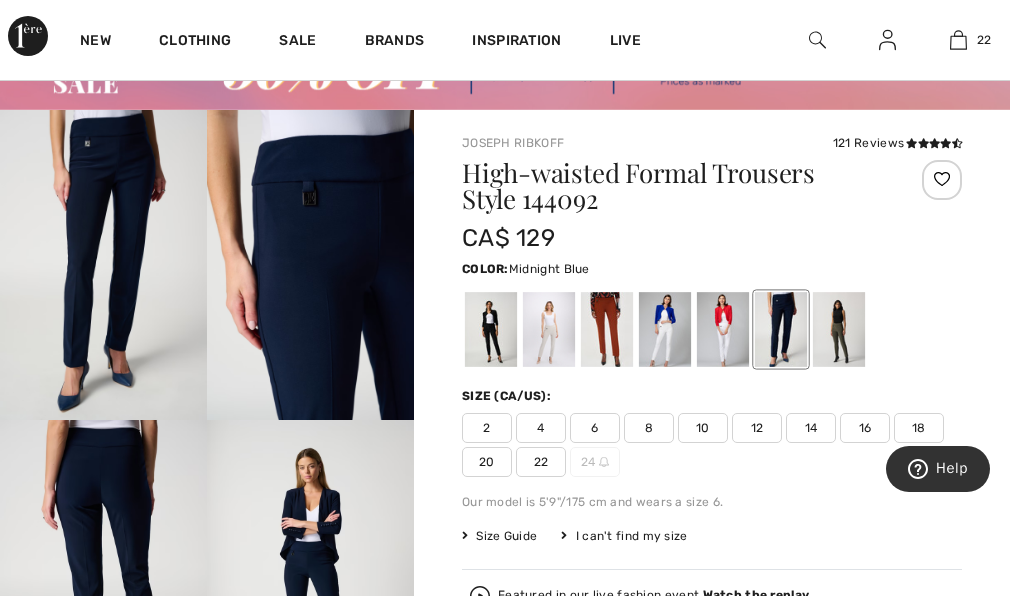 click at bounding box center [839, 329] 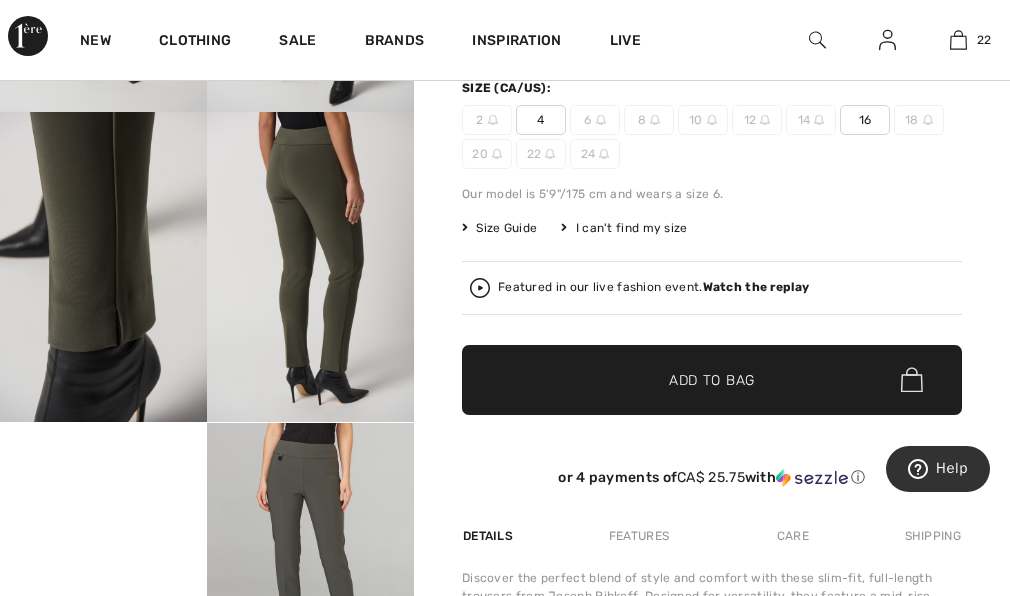 scroll, scrollTop: 410, scrollLeft: 0, axis: vertical 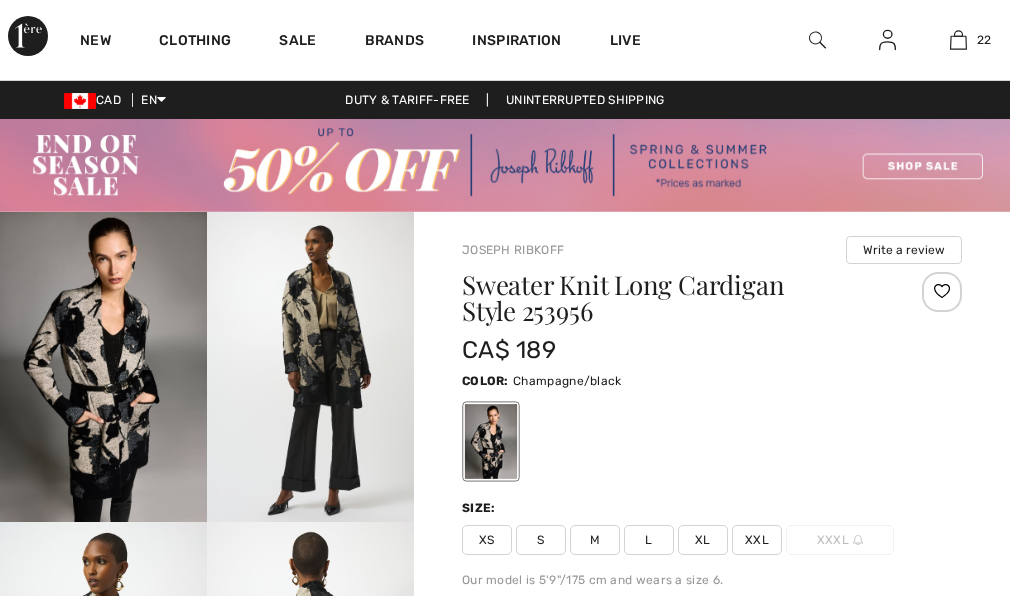 click on "L" at bounding box center (649, 540) 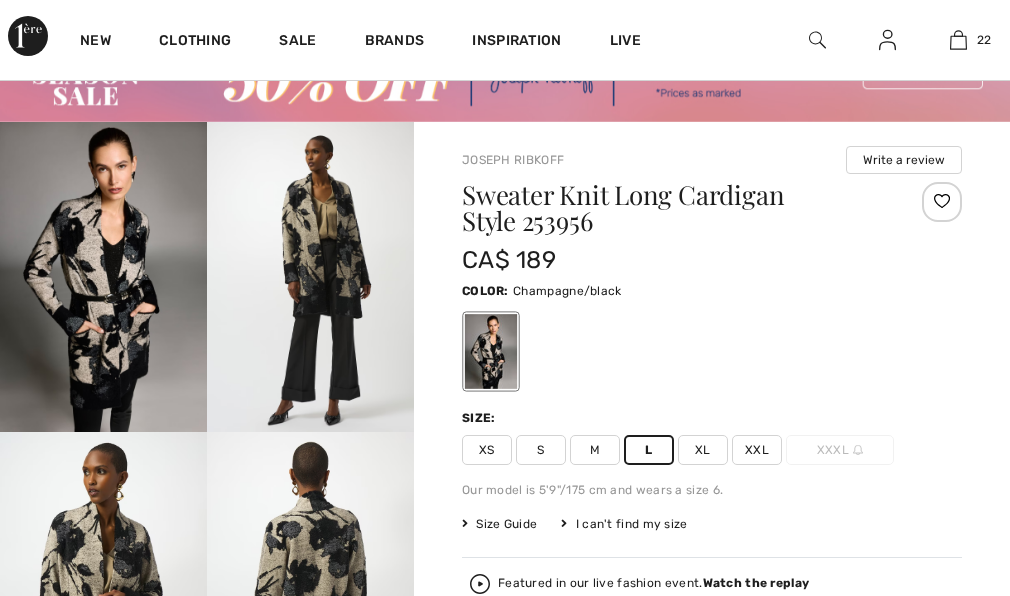 scroll, scrollTop: 90, scrollLeft: 0, axis: vertical 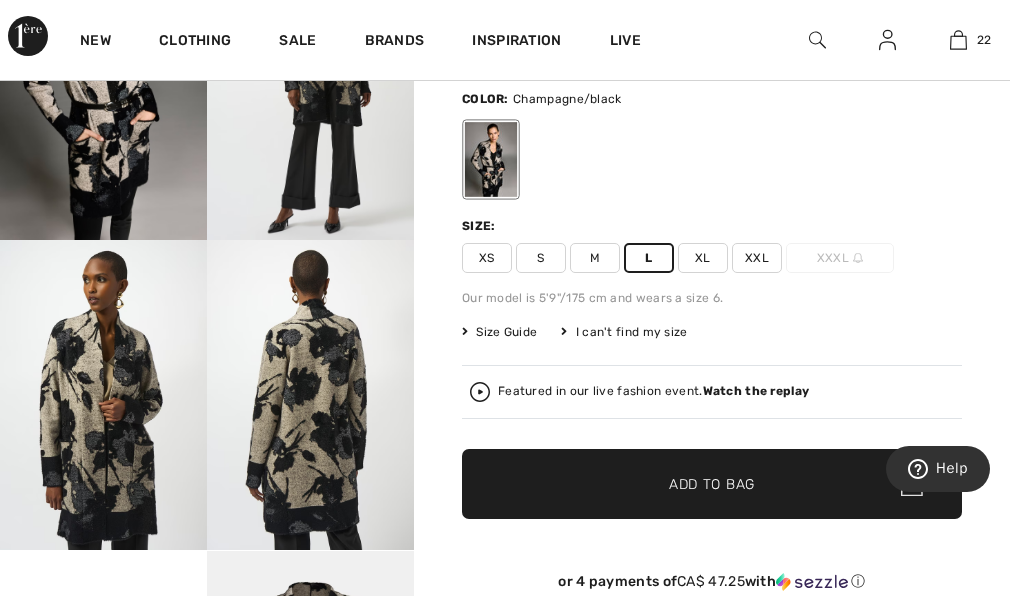 click on "Add to Bag" at bounding box center [712, 483] 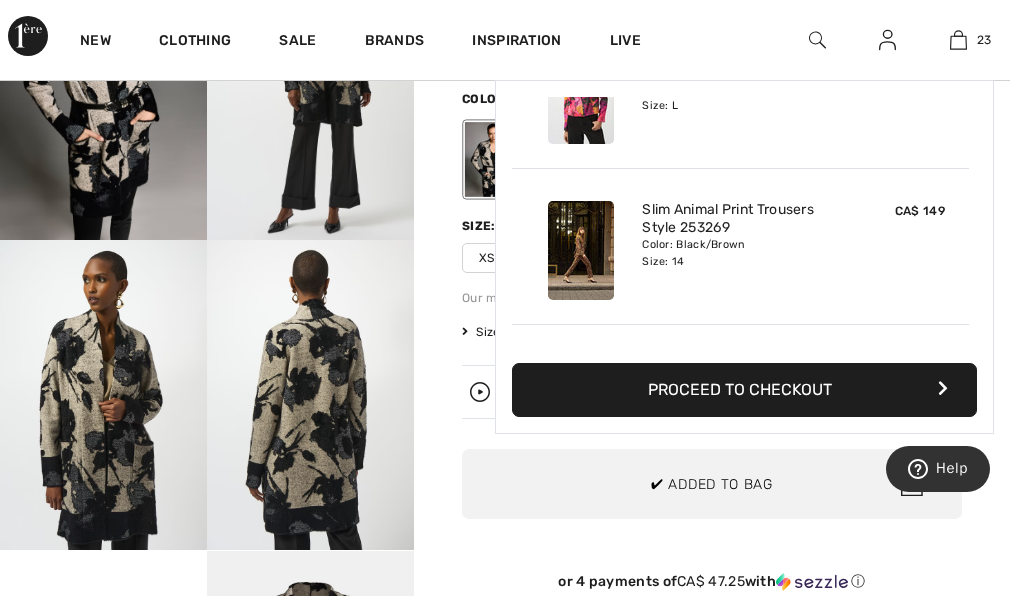 scroll, scrollTop: 2825, scrollLeft: 0, axis: vertical 